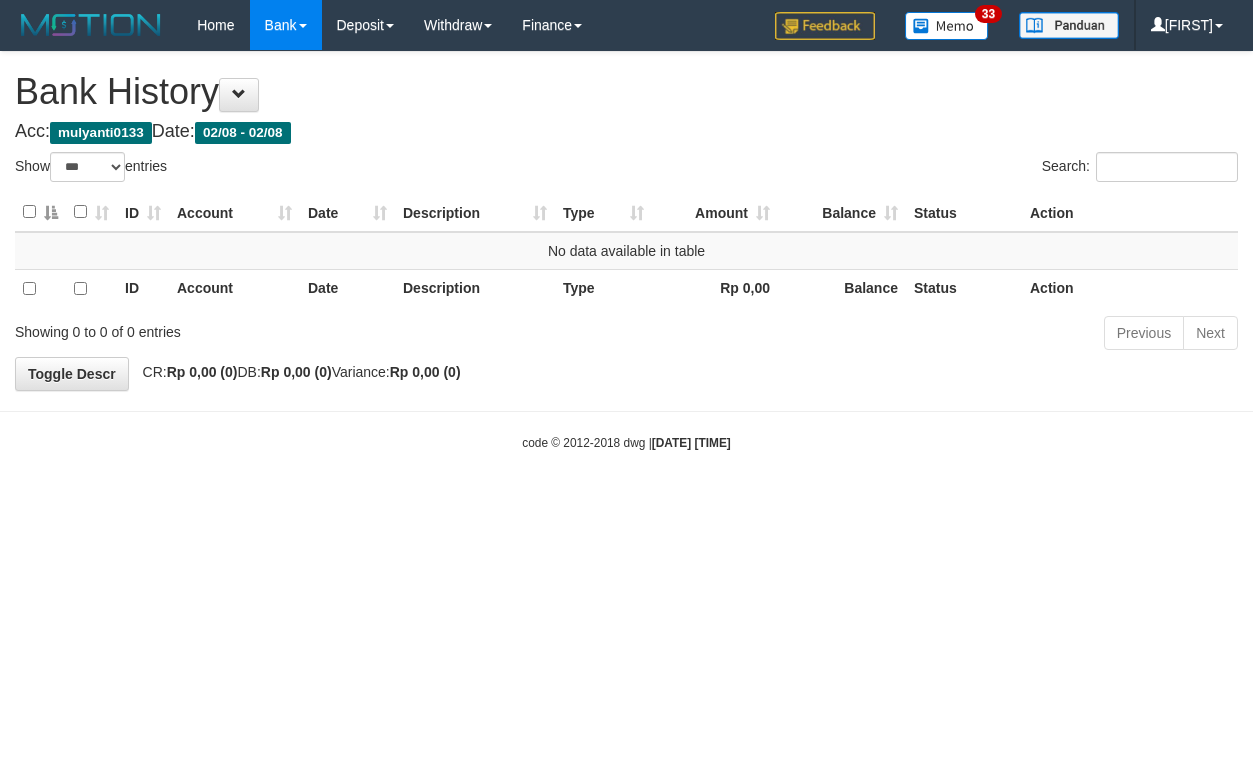 select on "***" 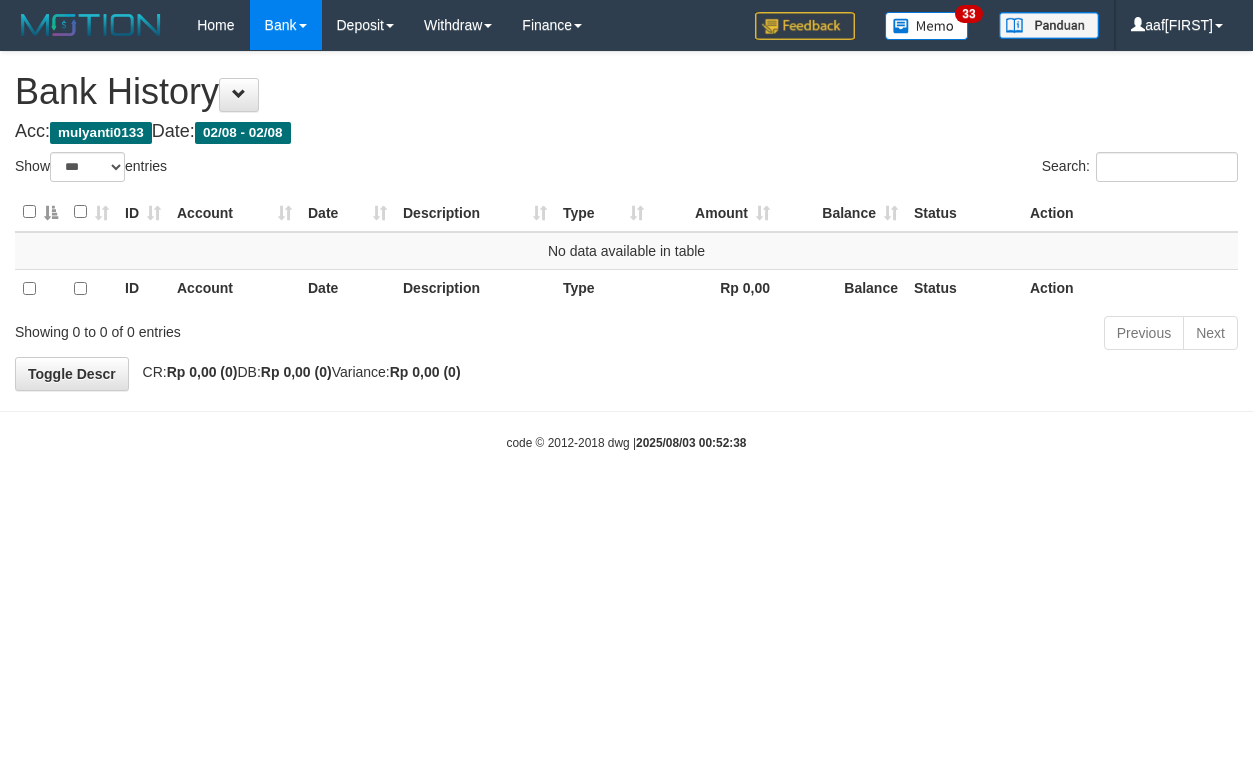 select on "***" 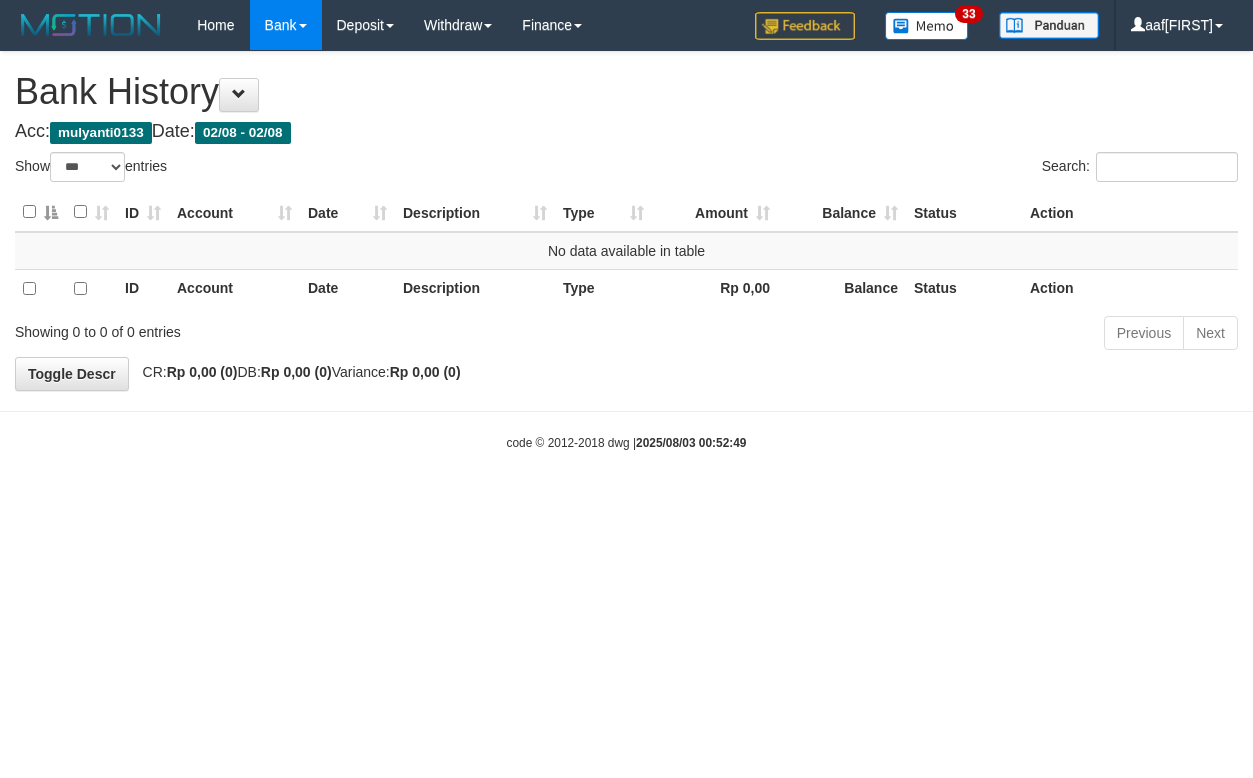 select on "***" 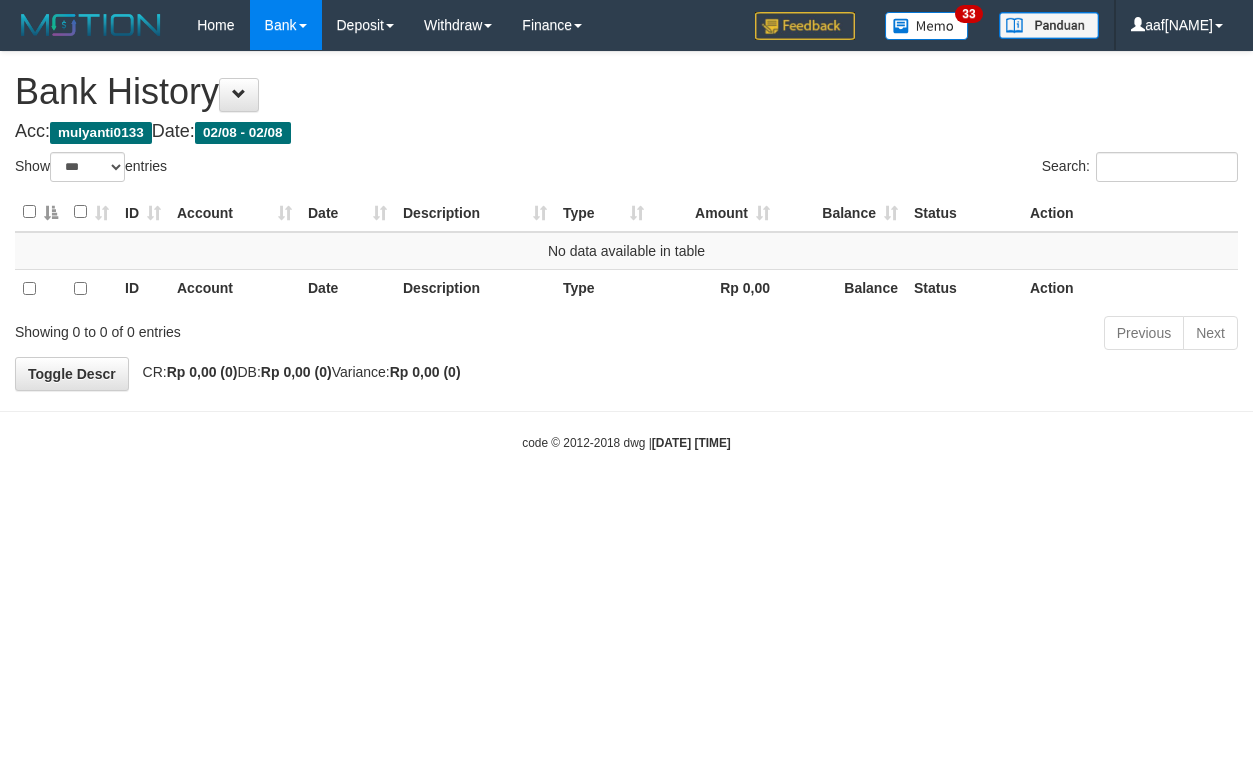 select on "***" 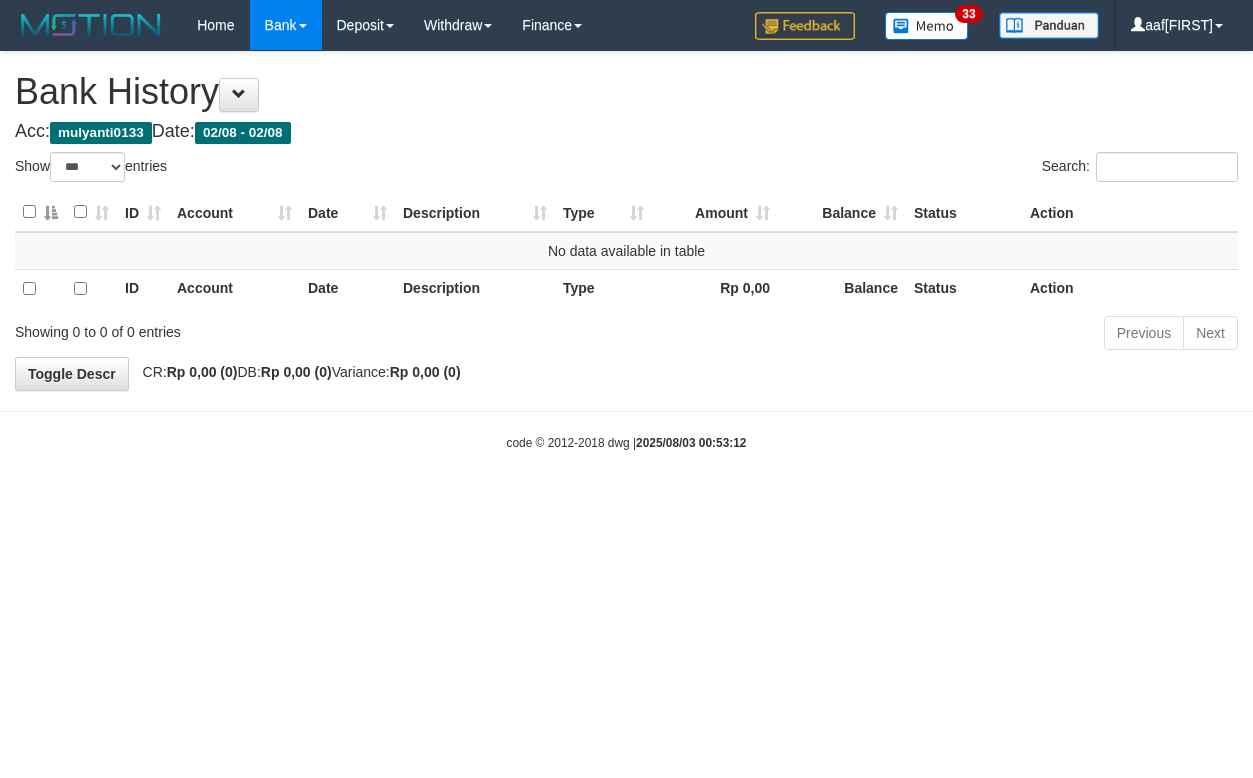 select on "***" 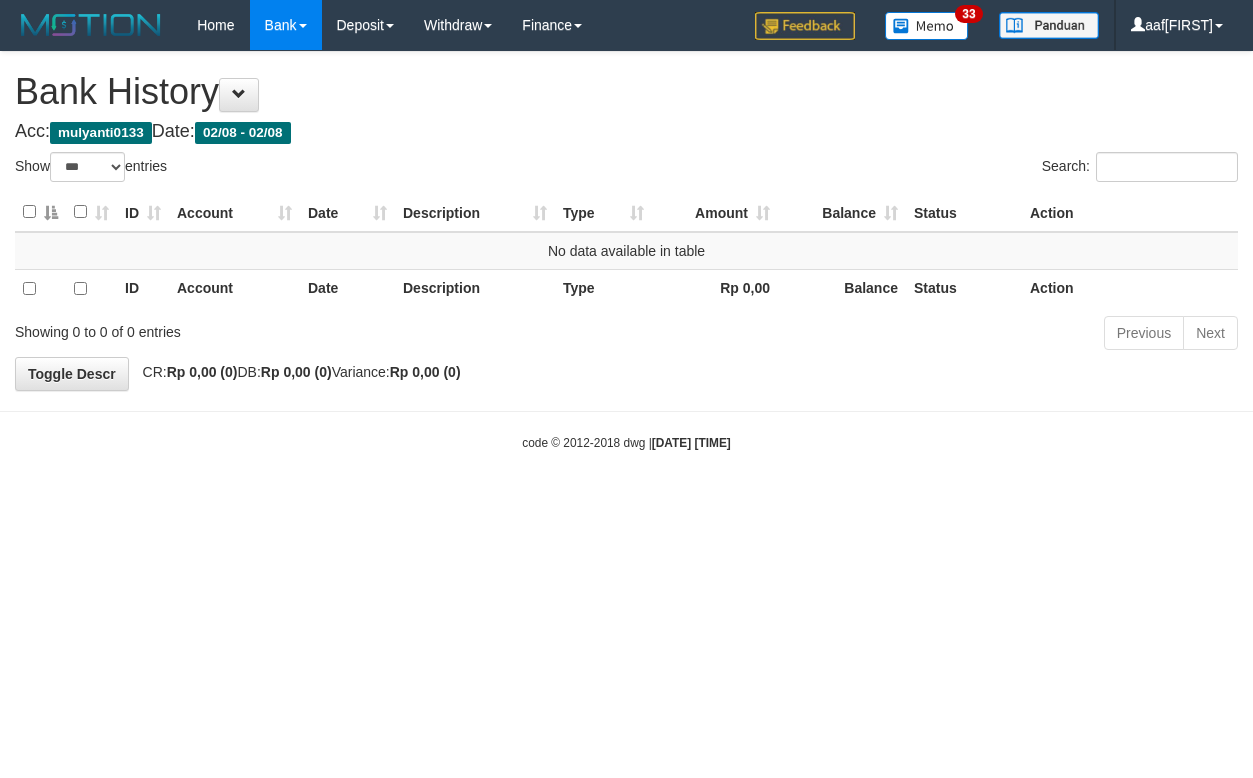 select on "***" 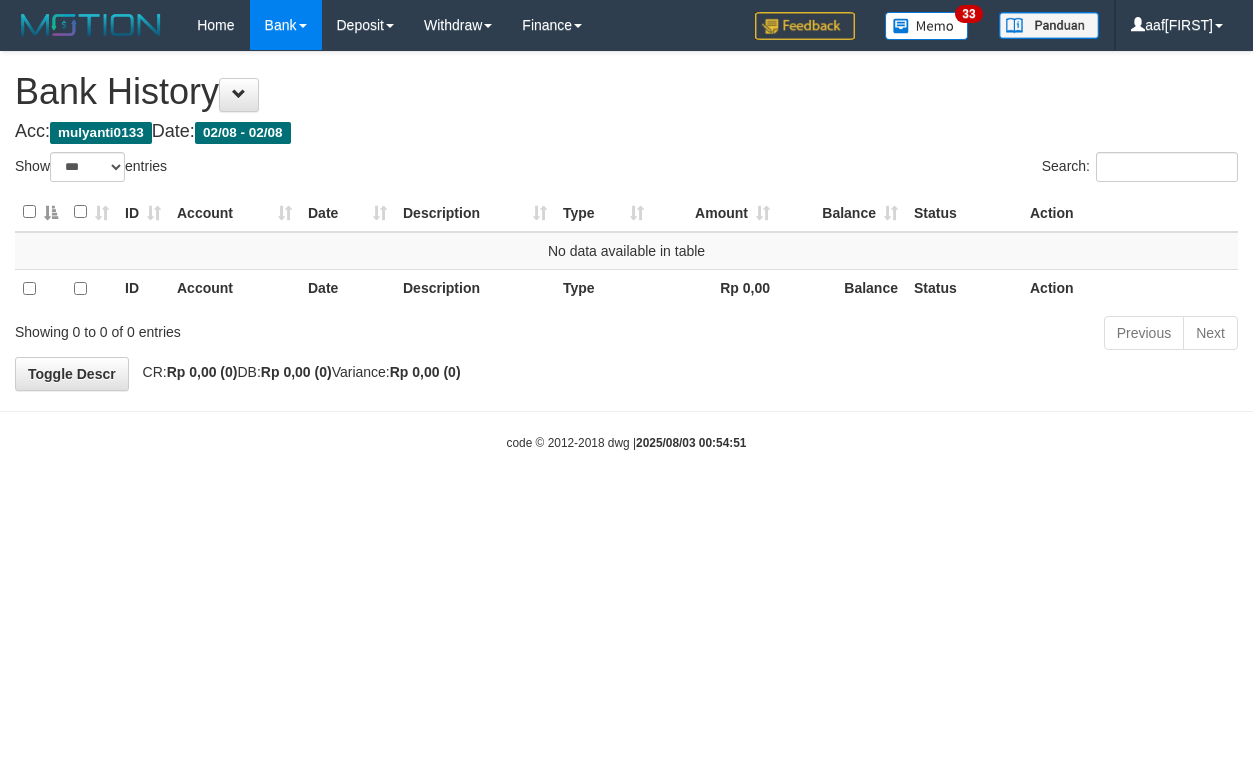 select on "***" 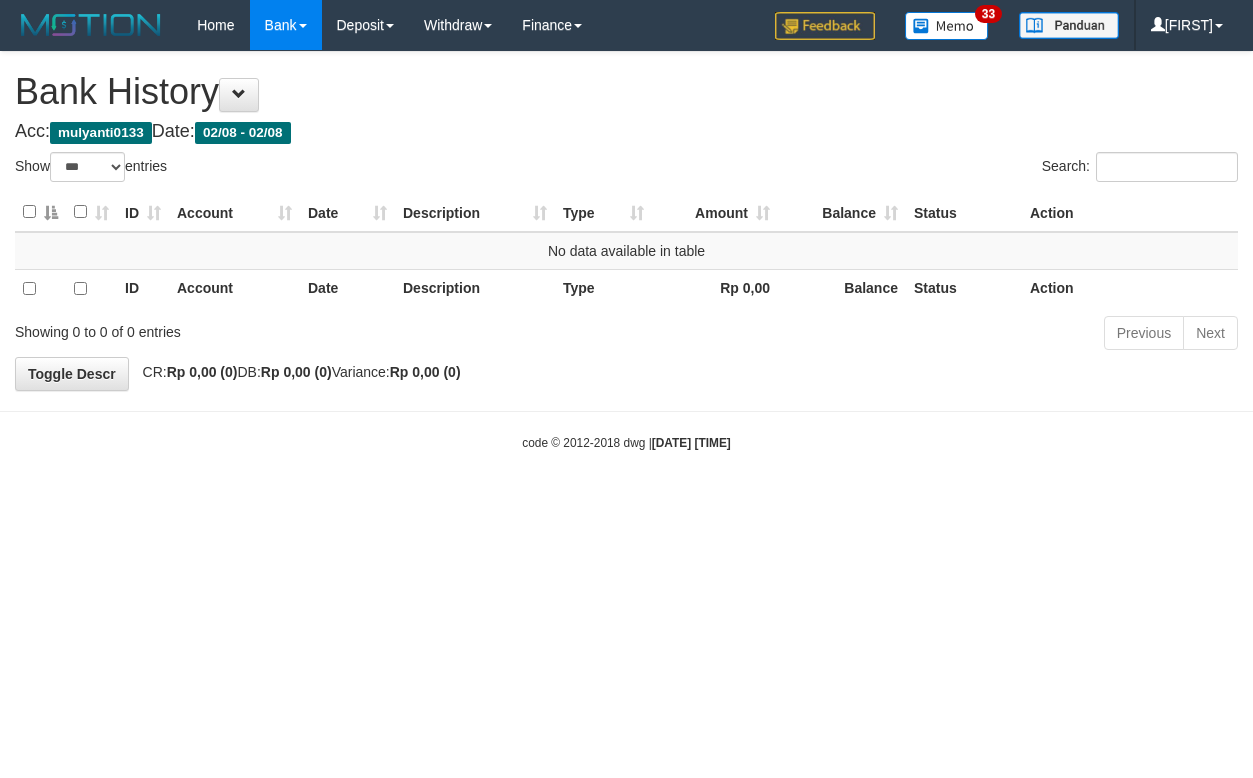 select on "***" 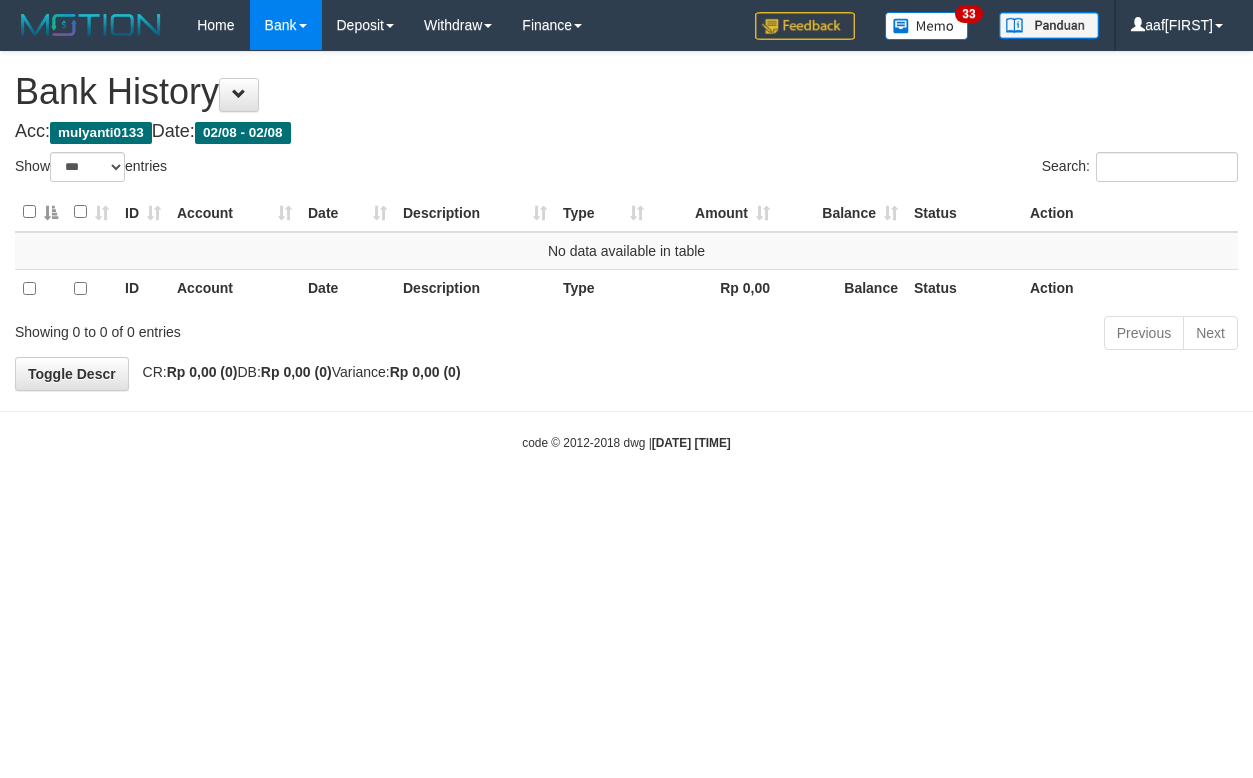 select on "***" 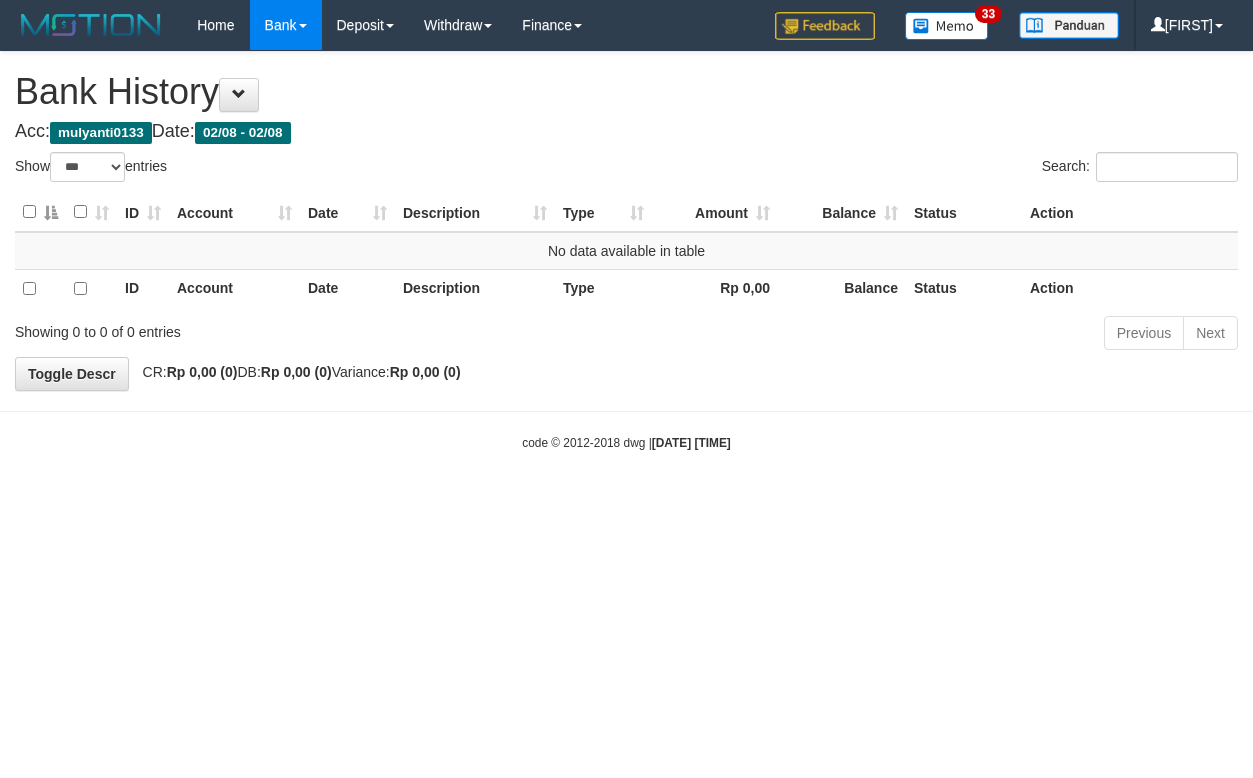 select on "***" 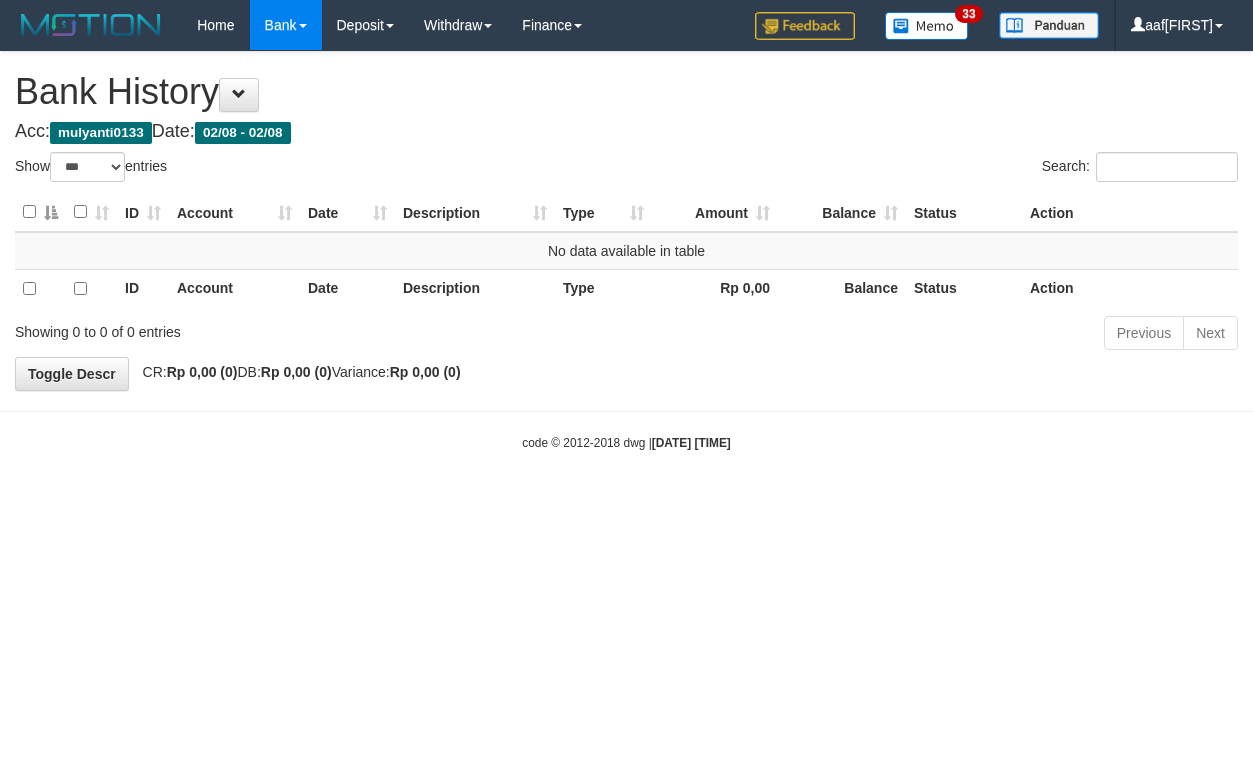 select on "***" 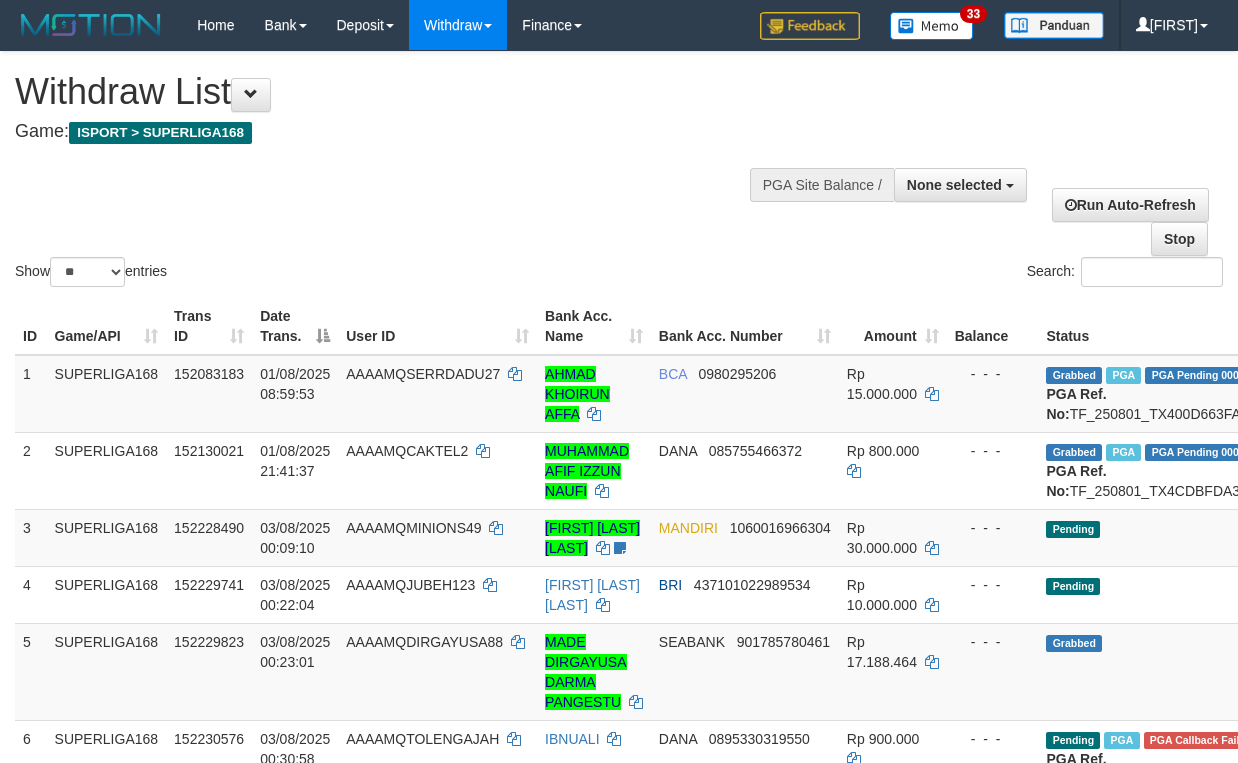 select 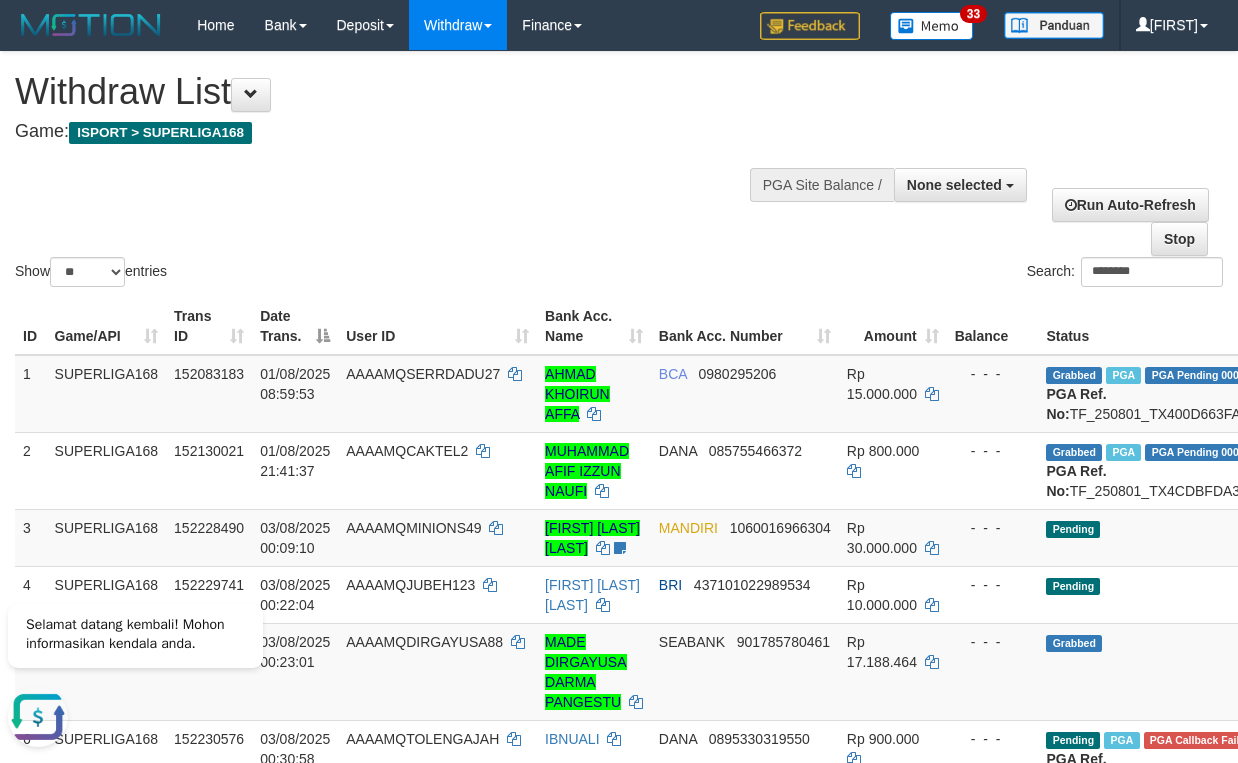 scroll, scrollTop: 0, scrollLeft: 0, axis: both 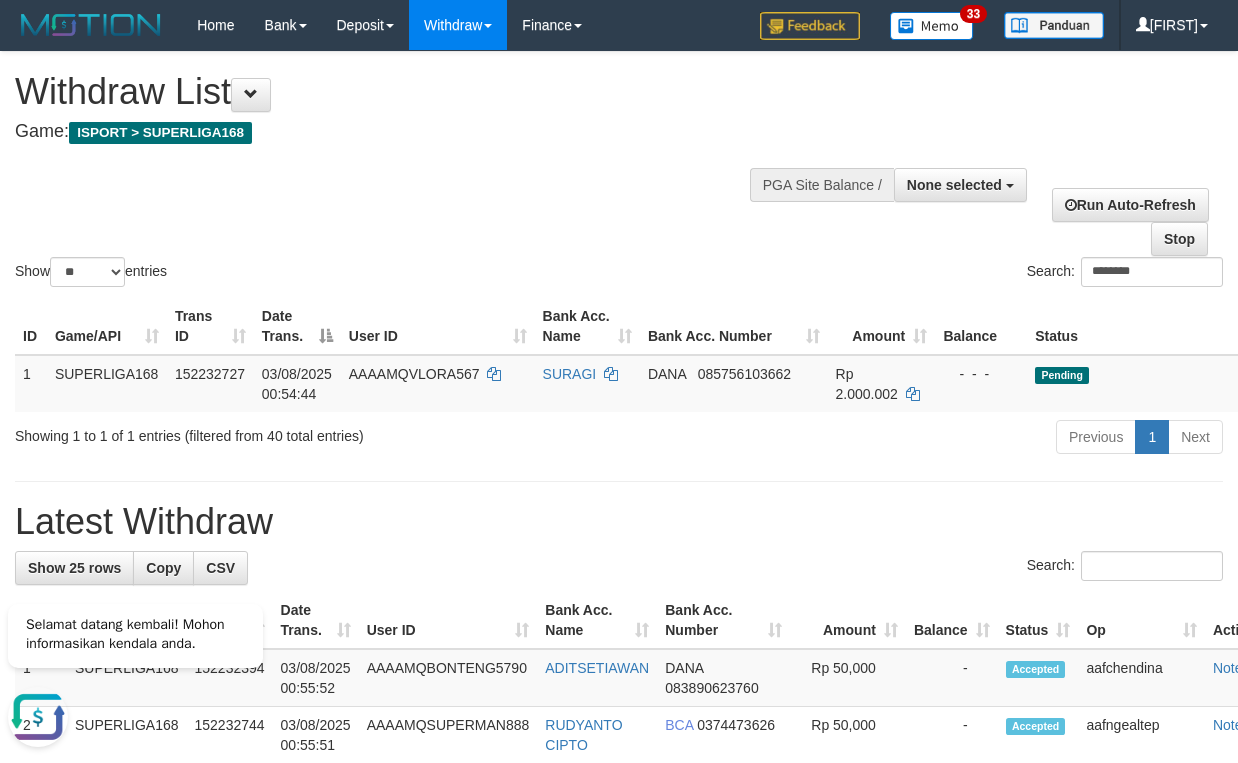 type on "********" 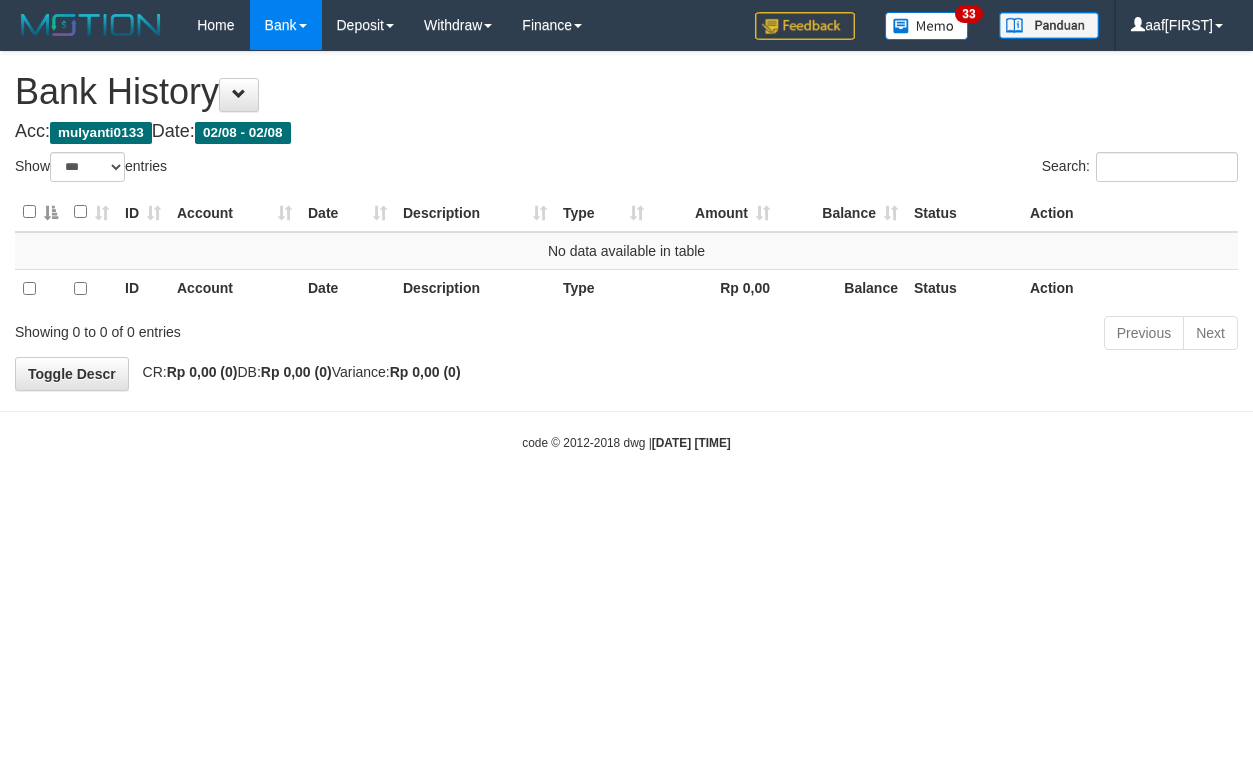 select on "***" 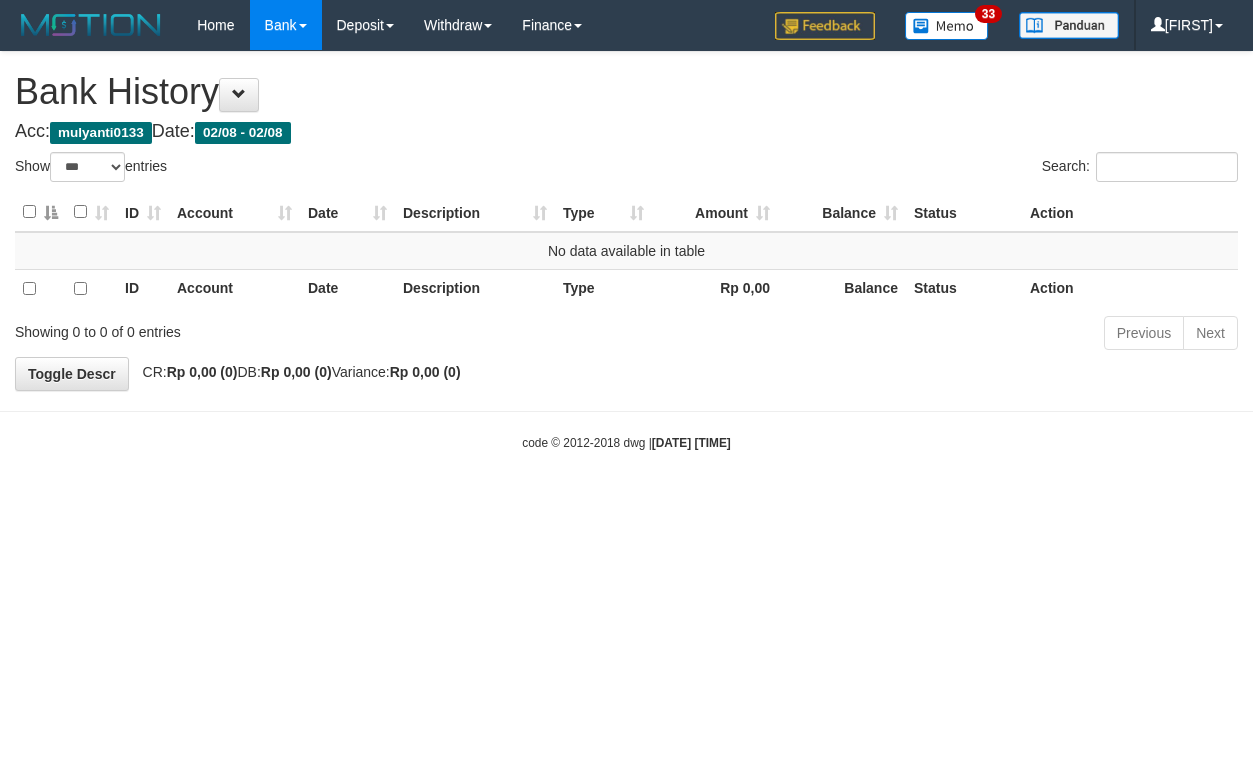select on "***" 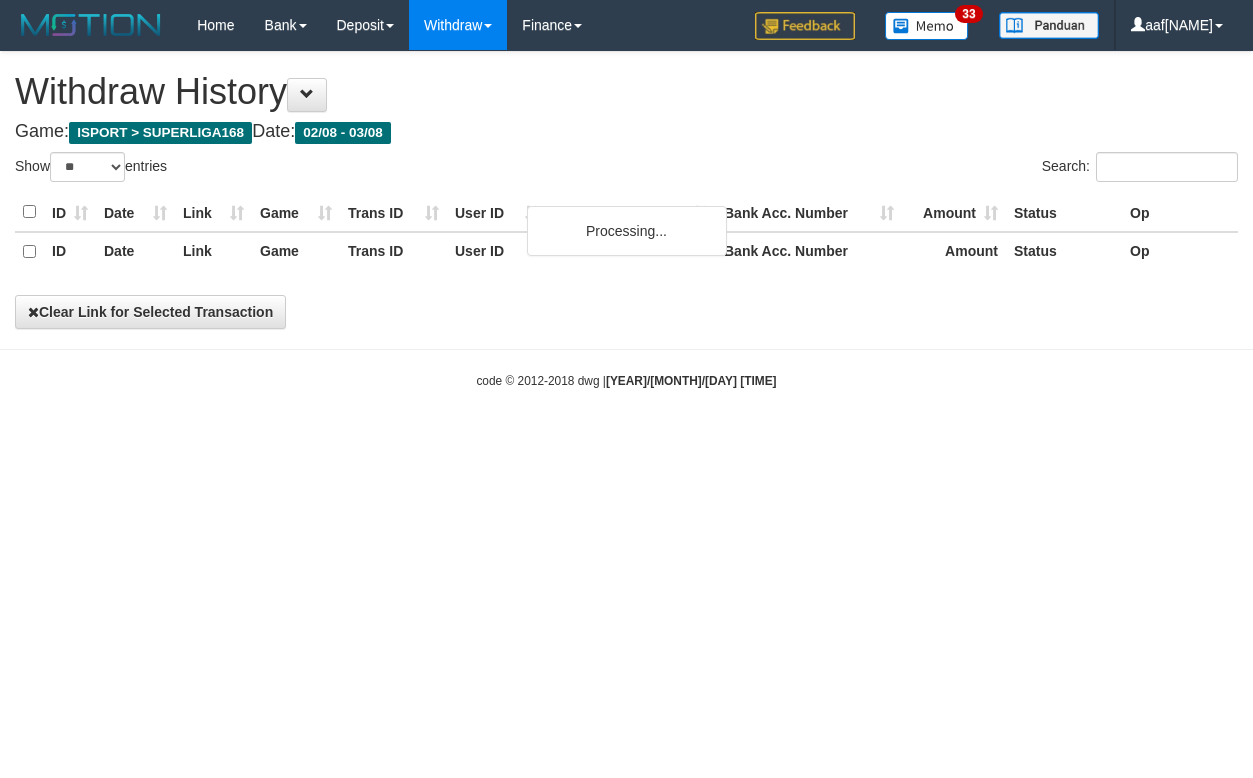 select on "**" 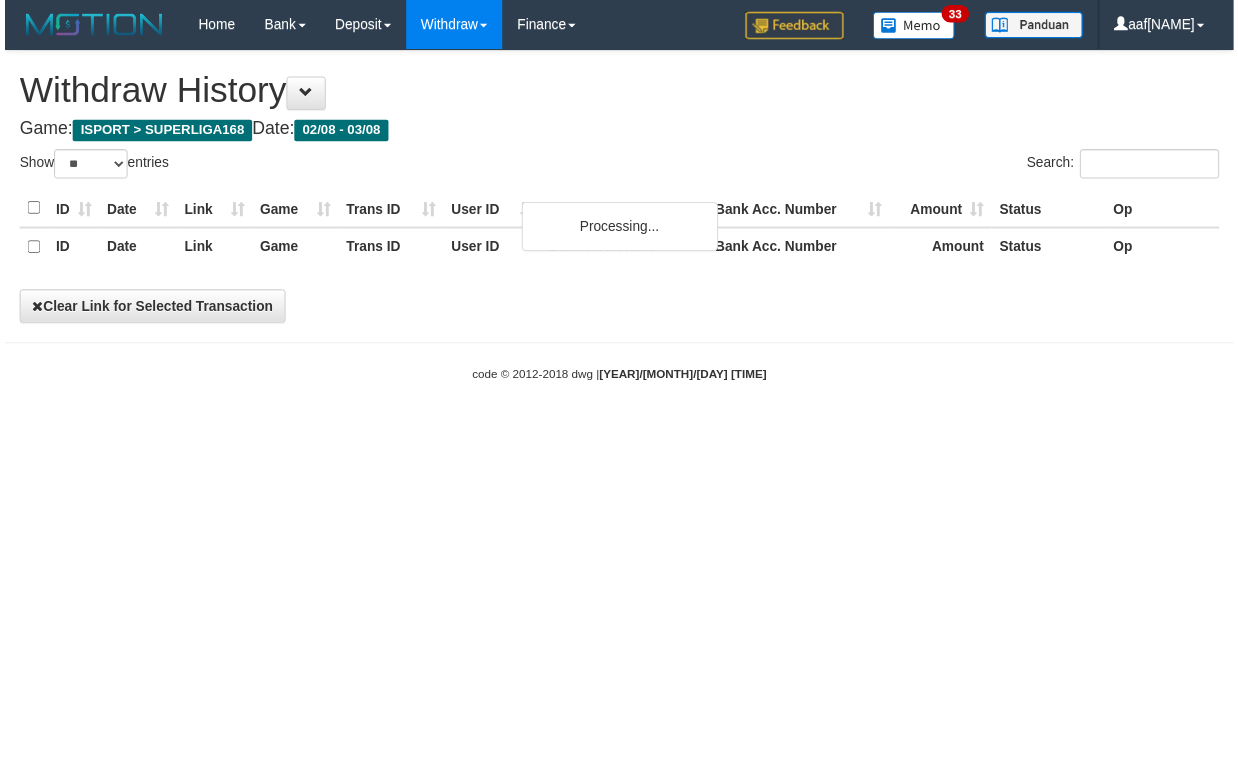 scroll, scrollTop: 0, scrollLeft: 0, axis: both 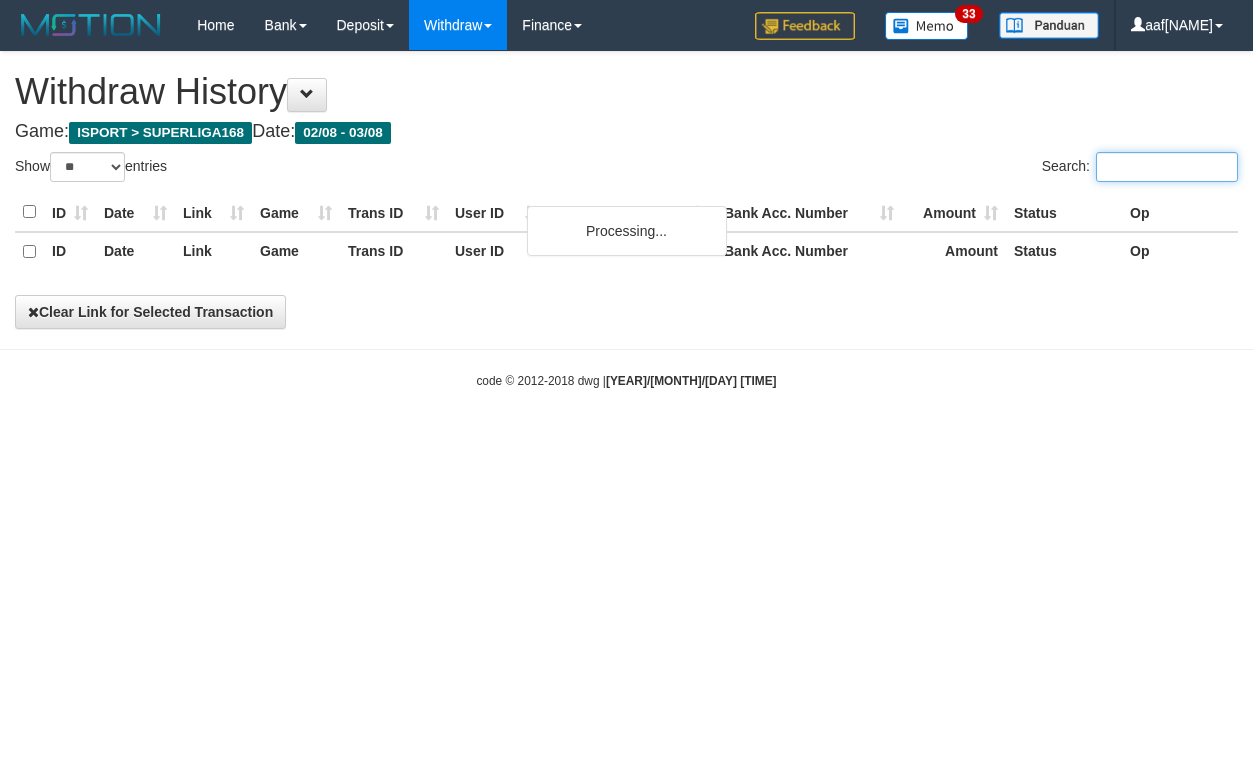 click on "Search:" at bounding box center (1167, 167) 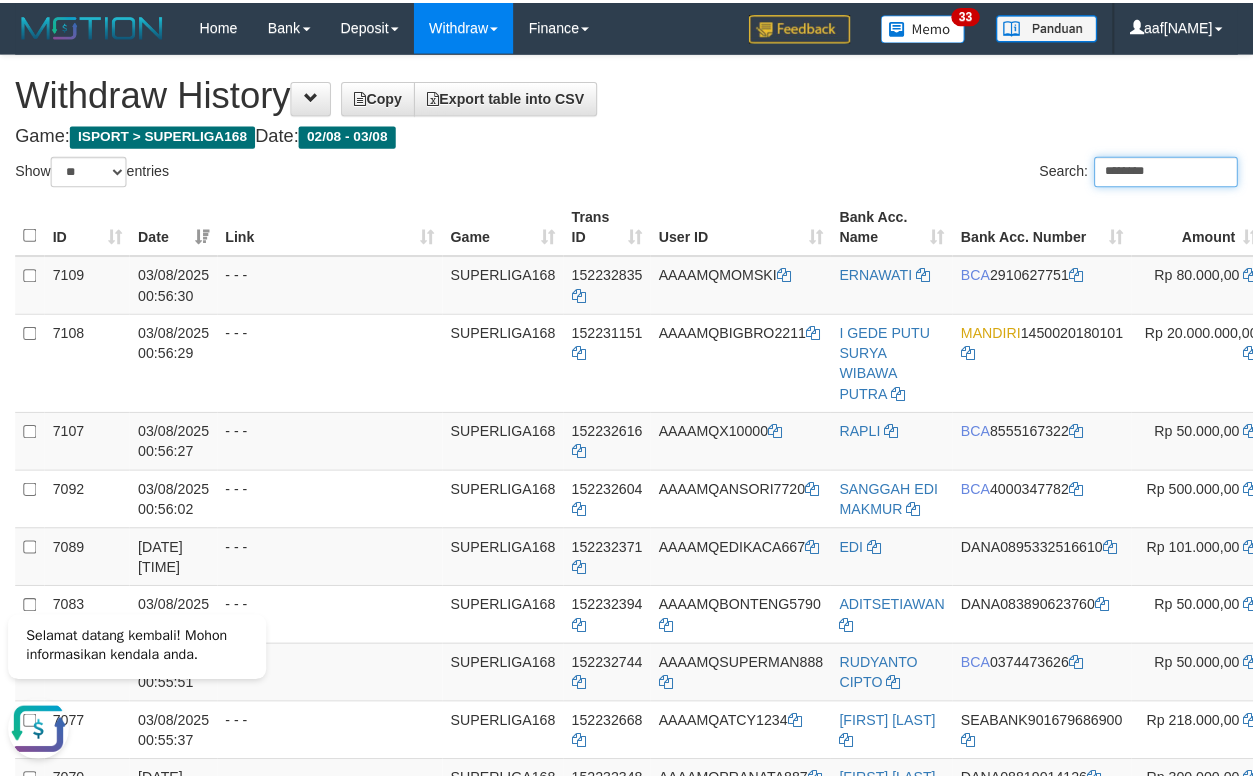 scroll, scrollTop: 0, scrollLeft: 0, axis: both 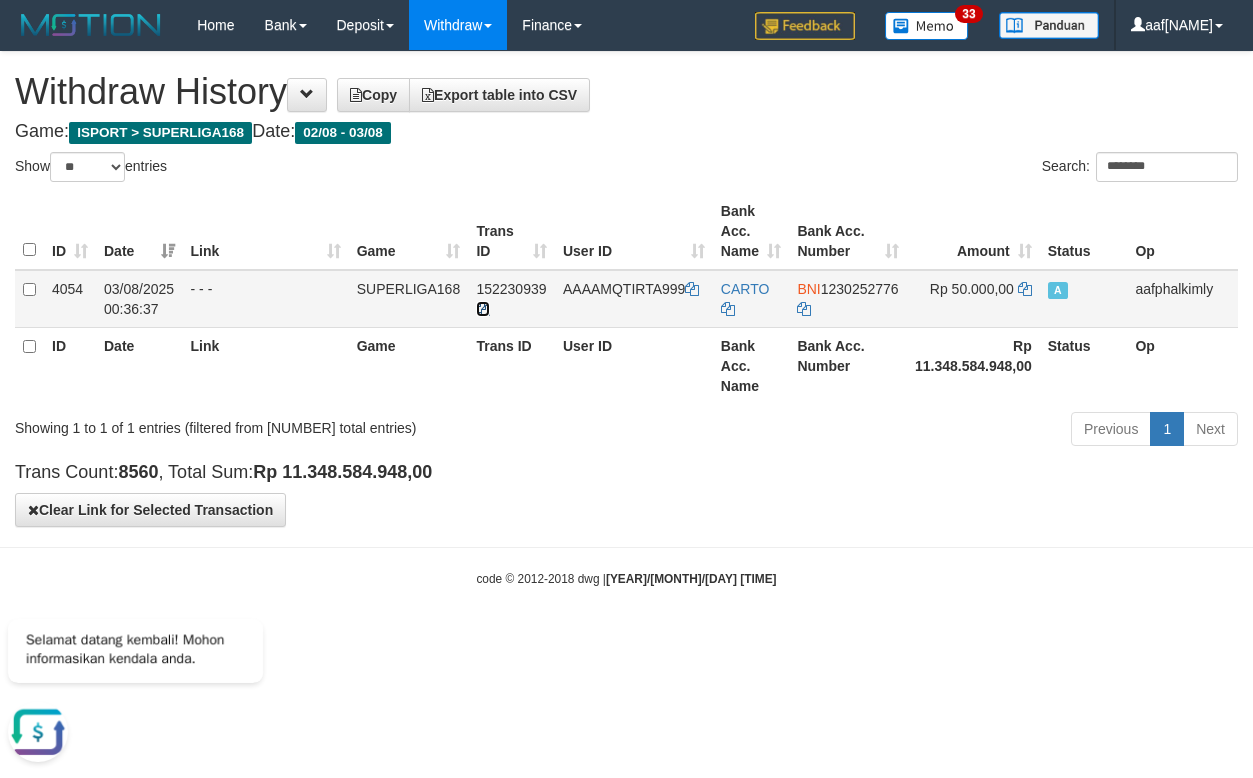 click at bounding box center (483, 309) 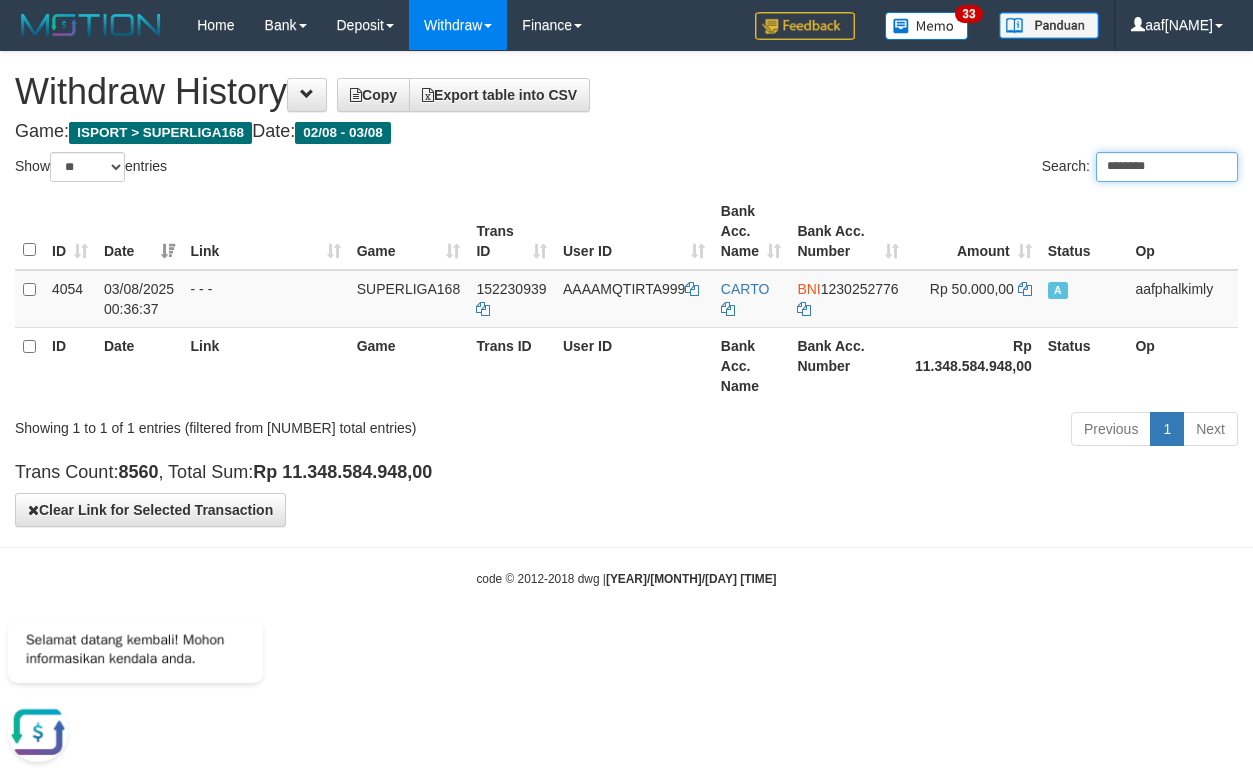 click on "********" at bounding box center (1167, 167) 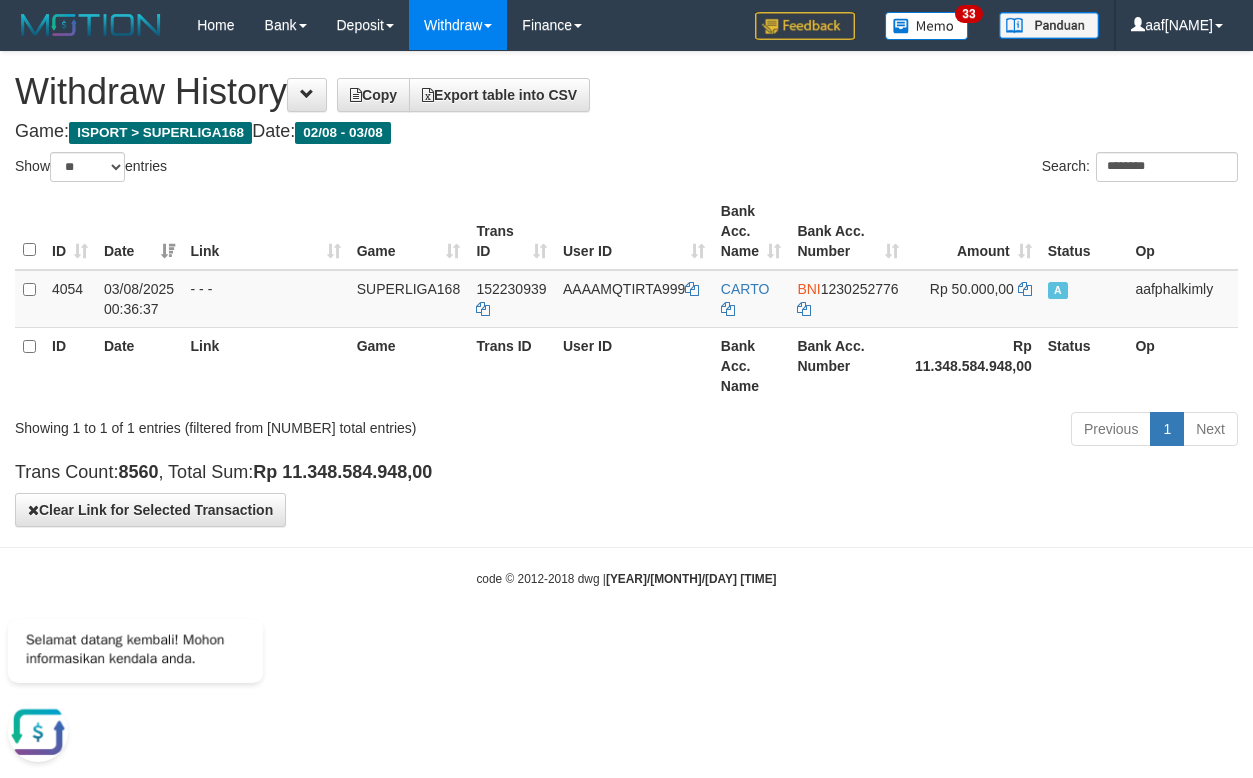 click on "**********" at bounding box center (626, 289) 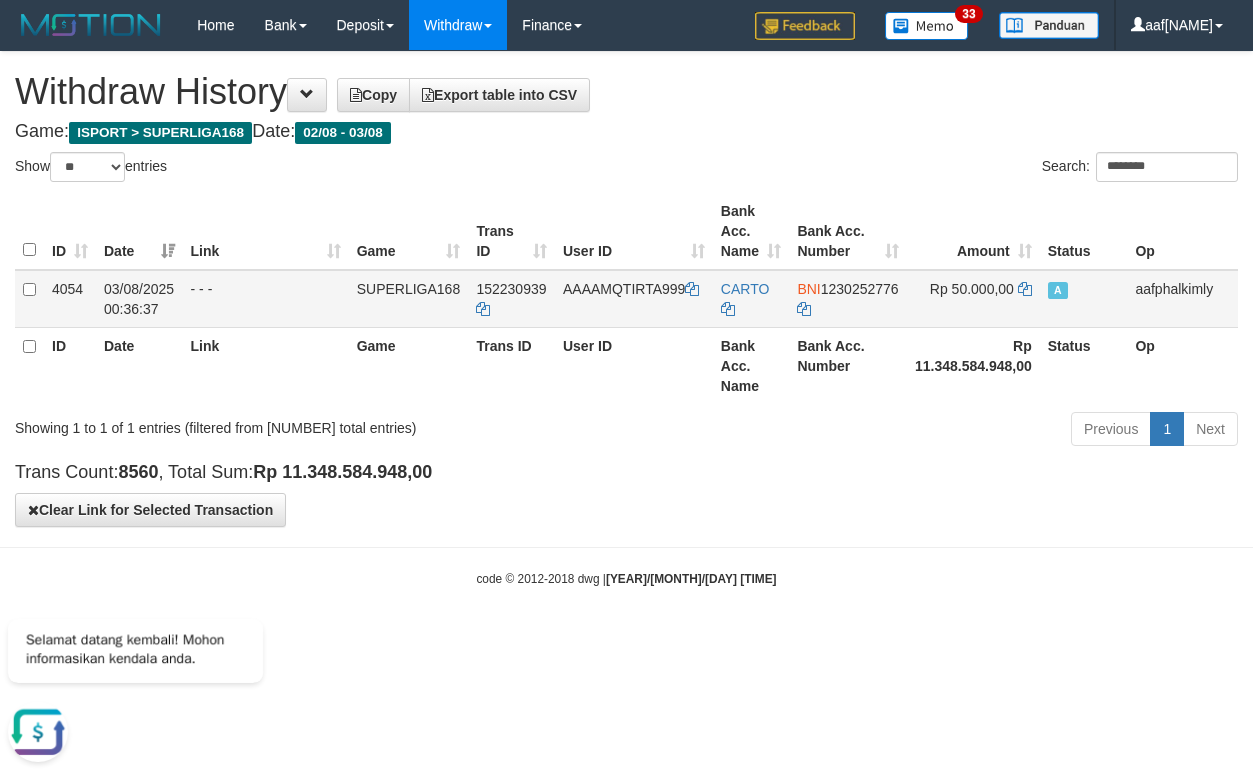 click on "03/08/2025 00:36:37" at bounding box center (139, 299) 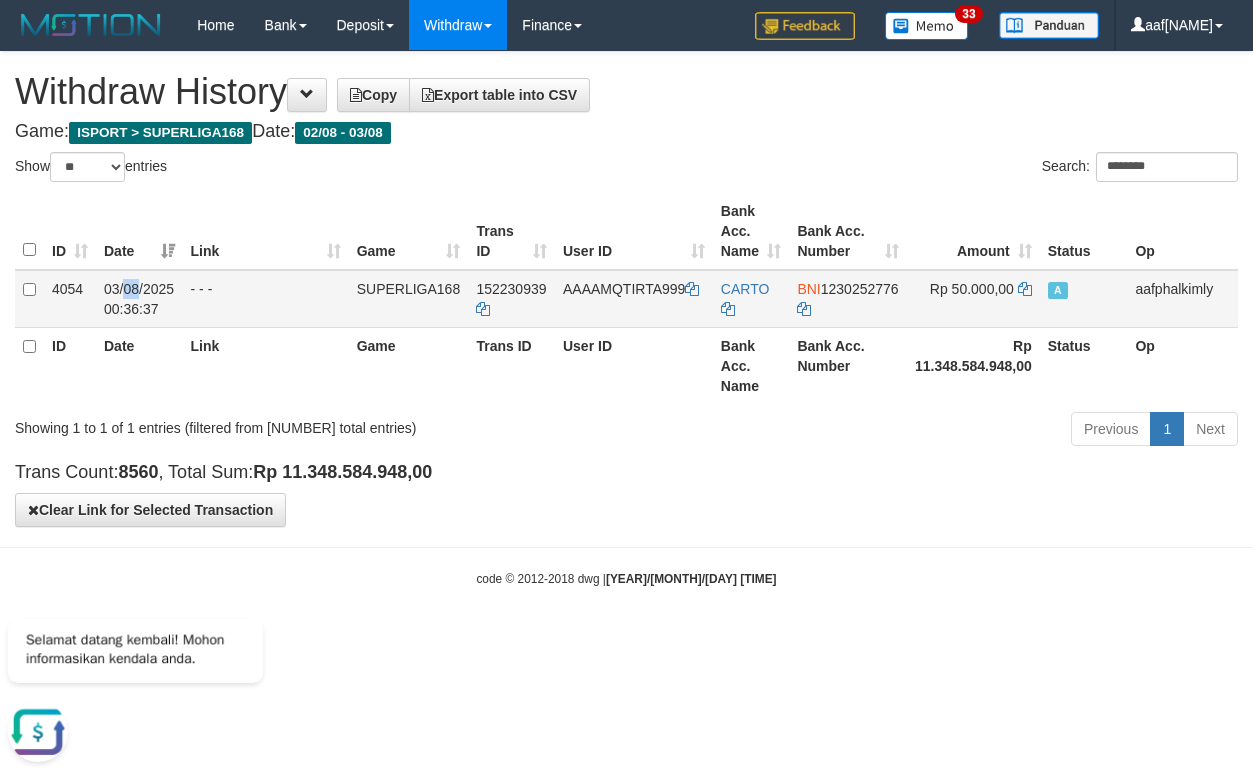 click on "03/08/2025 00:36:37" at bounding box center (139, 299) 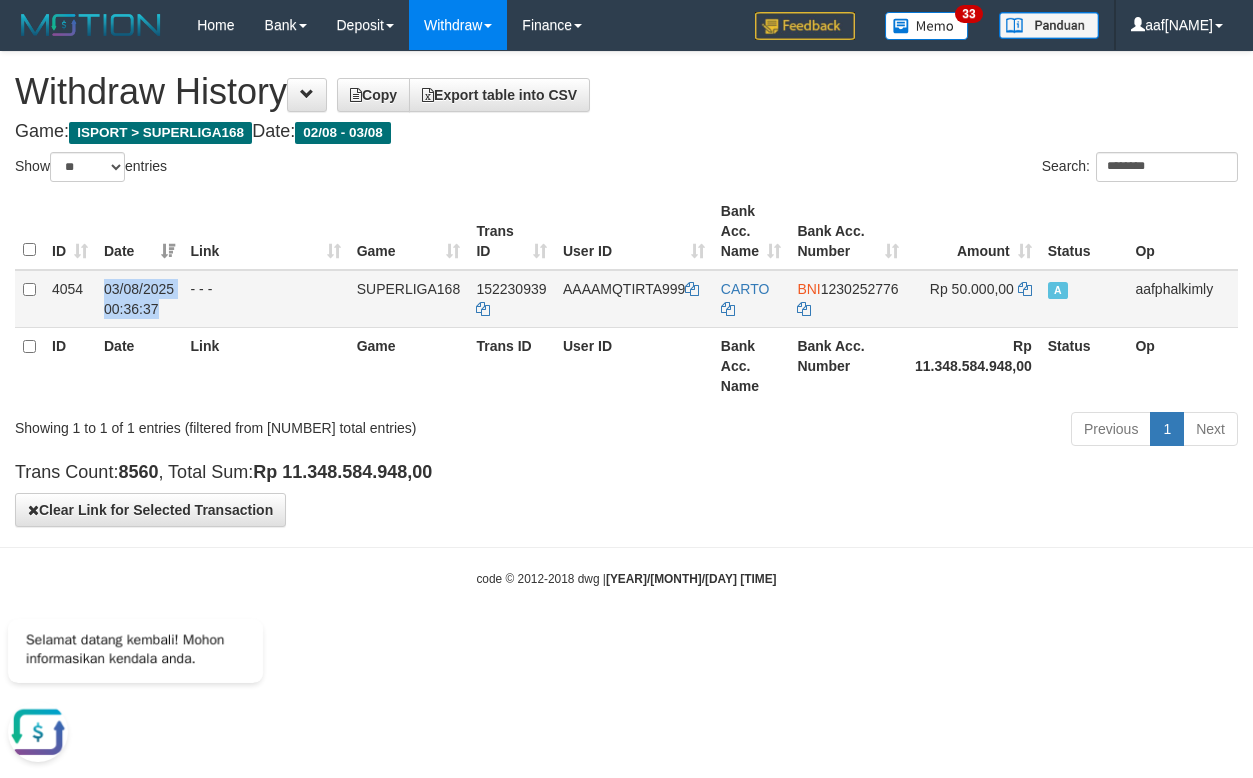 click on "03/08/2025 00:36:37" at bounding box center (139, 299) 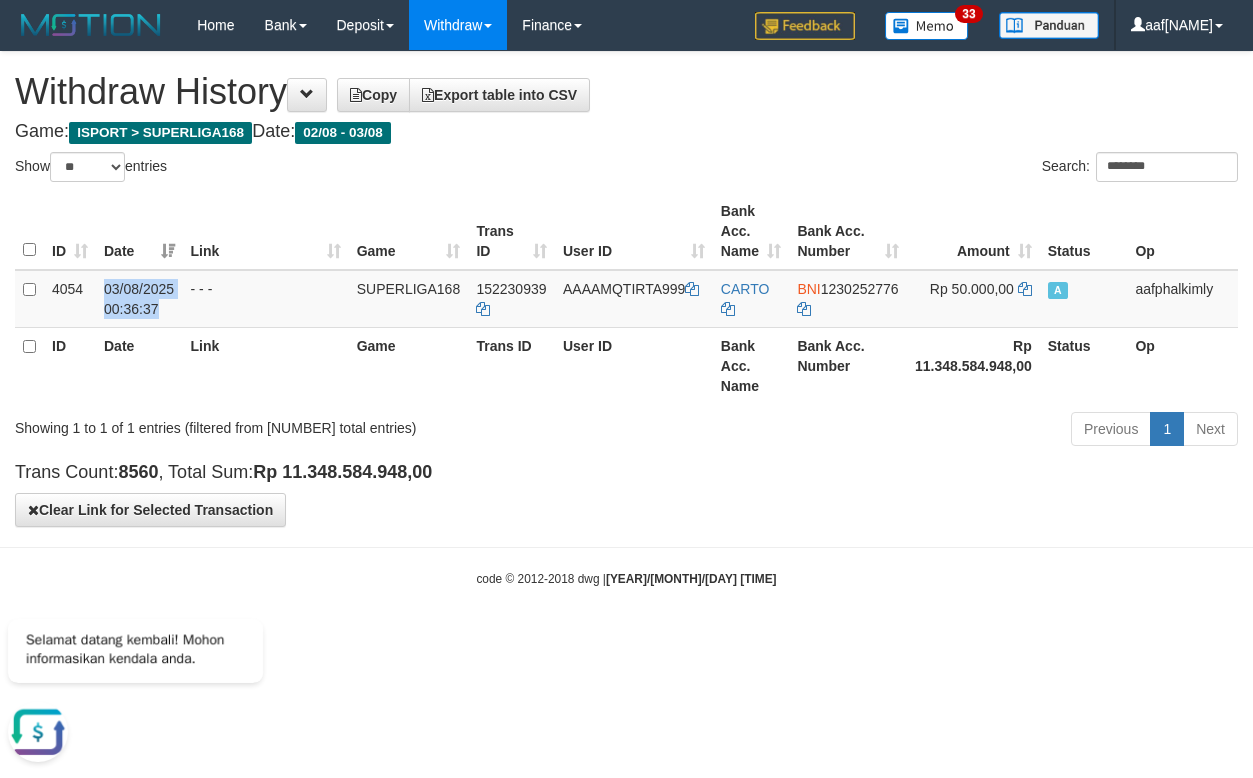 copy on "03/08/2025 00:36:37" 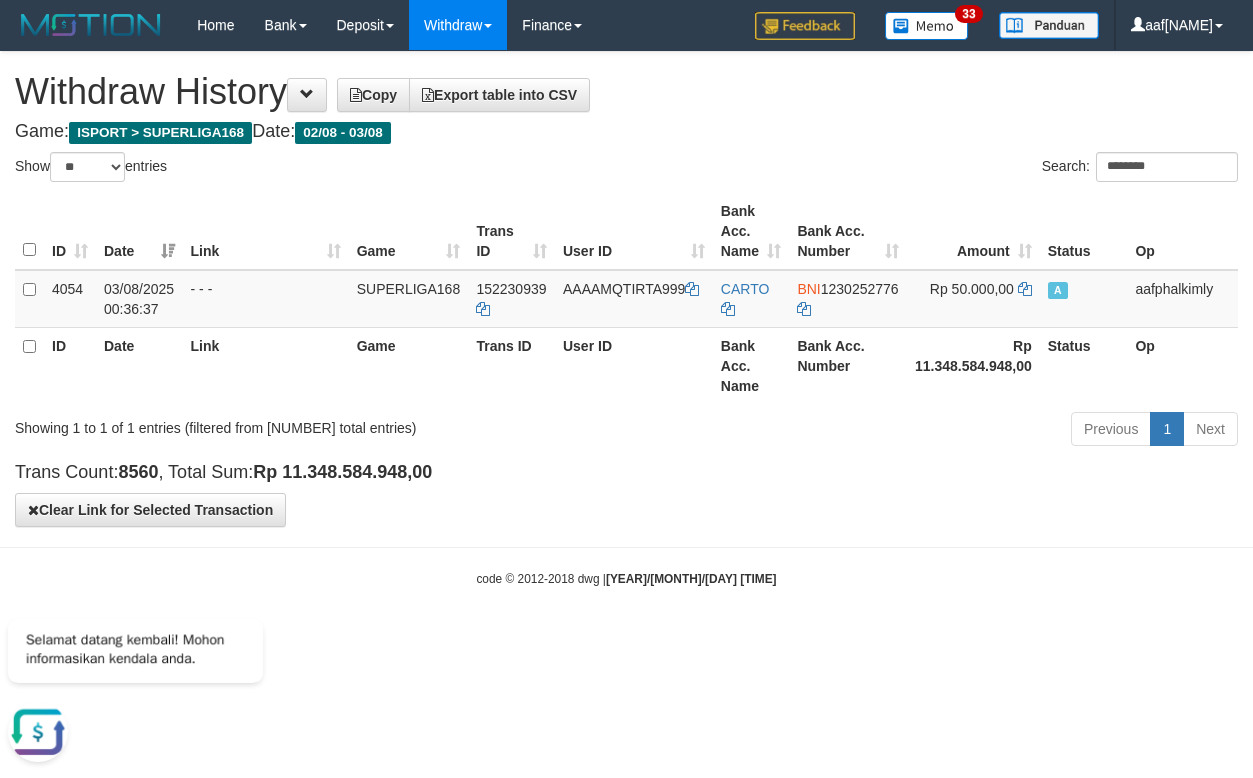 click on "Search: ********" at bounding box center (940, 169) 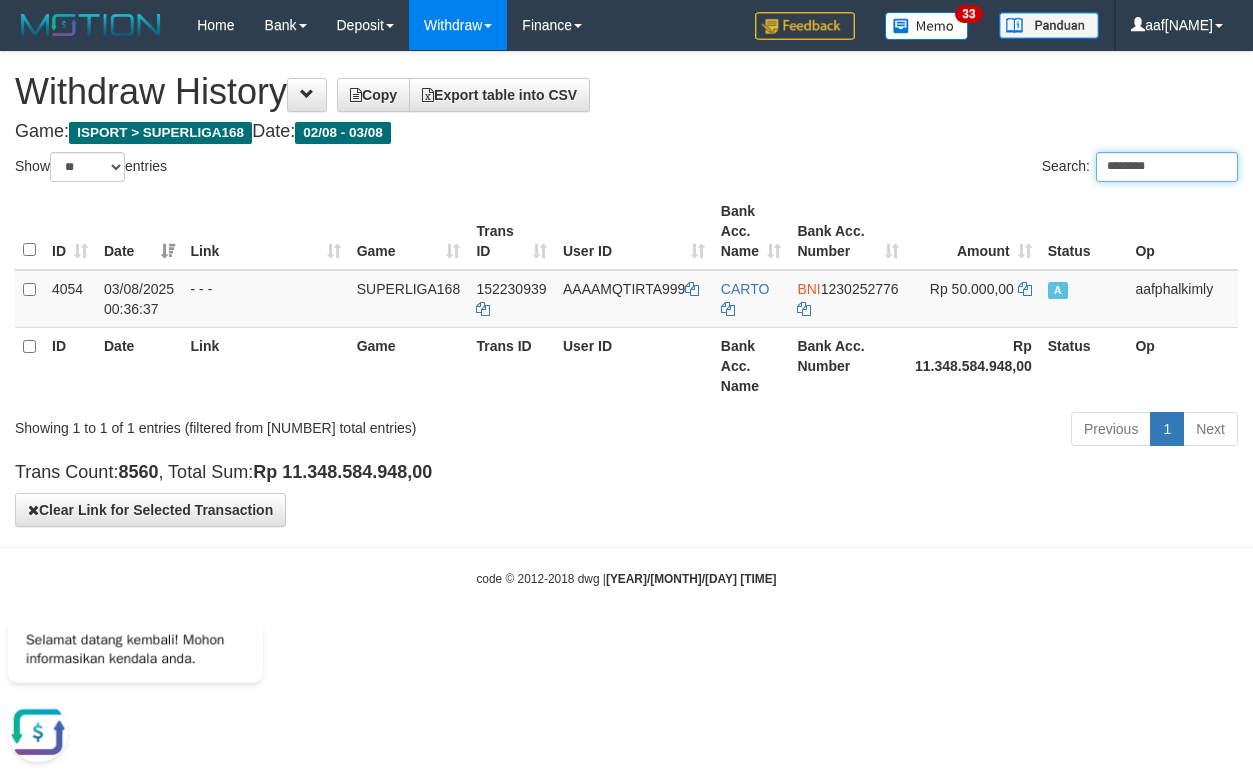 click on "********" at bounding box center [1167, 167] 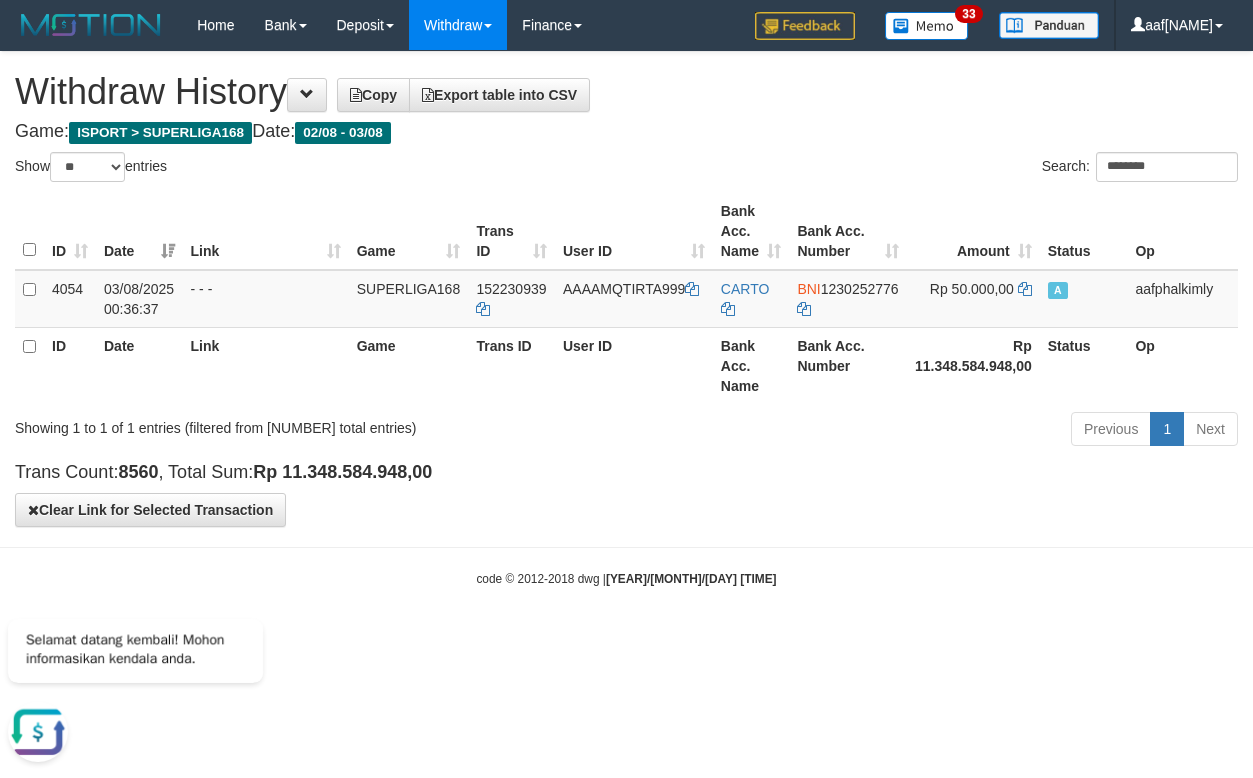 drag, startPoint x: 568, startPoint y: 436, endPoint x: 586, endPoint y: 427, distance: 20.12461 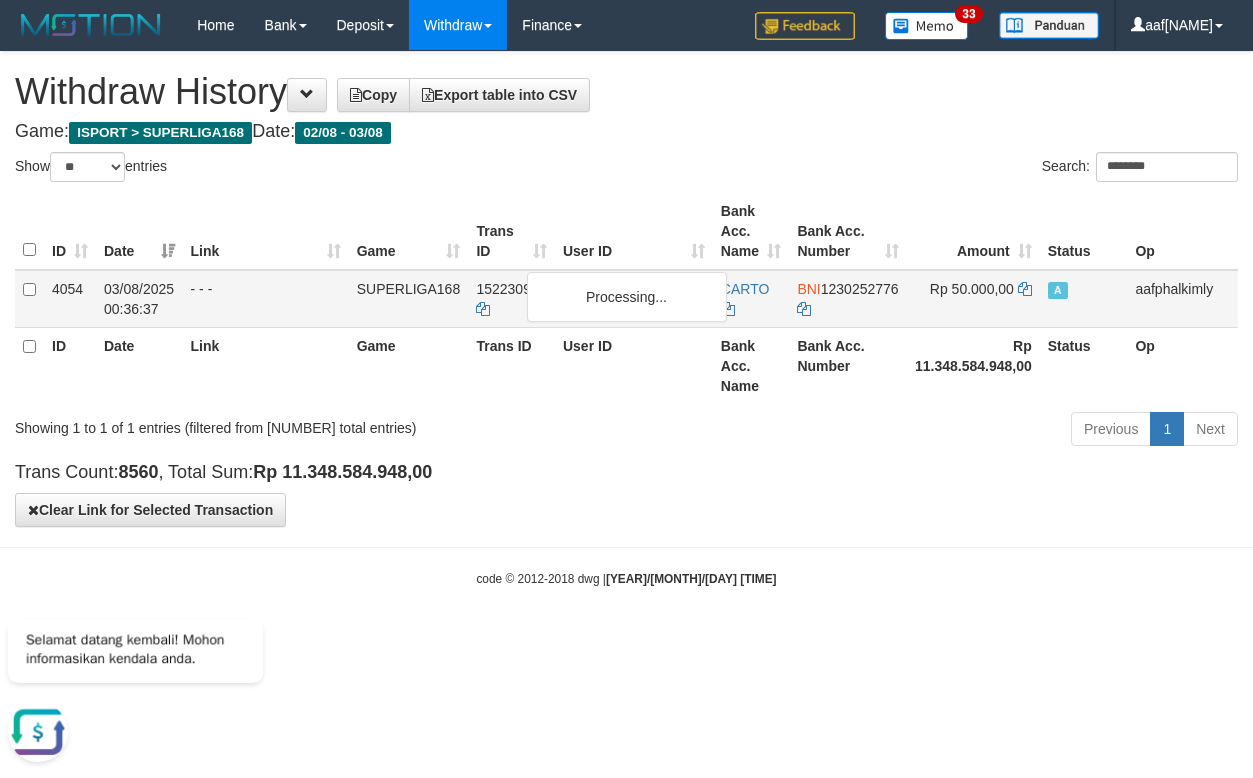 click on "03/08/2025 00:36:37" at bounding box center (139, 299) 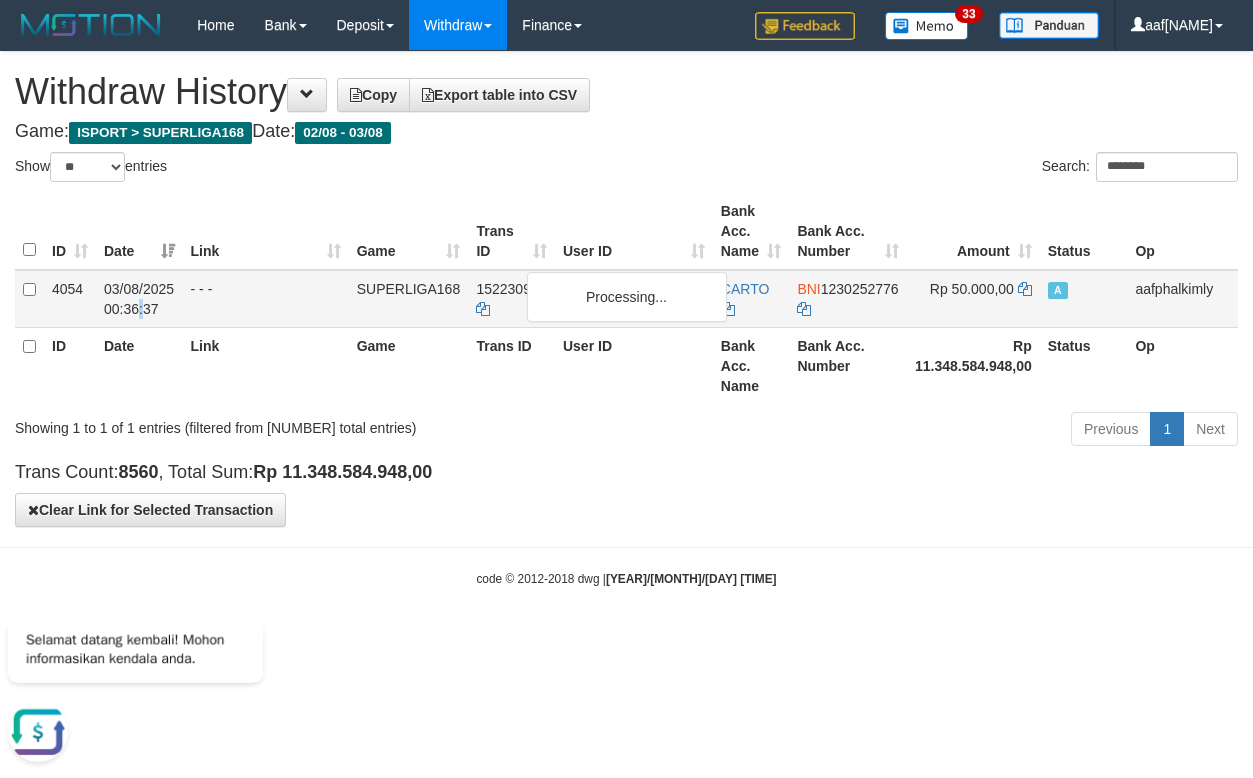 click on "03/08/2025 00:36:37" at bounding box center (139, 299) 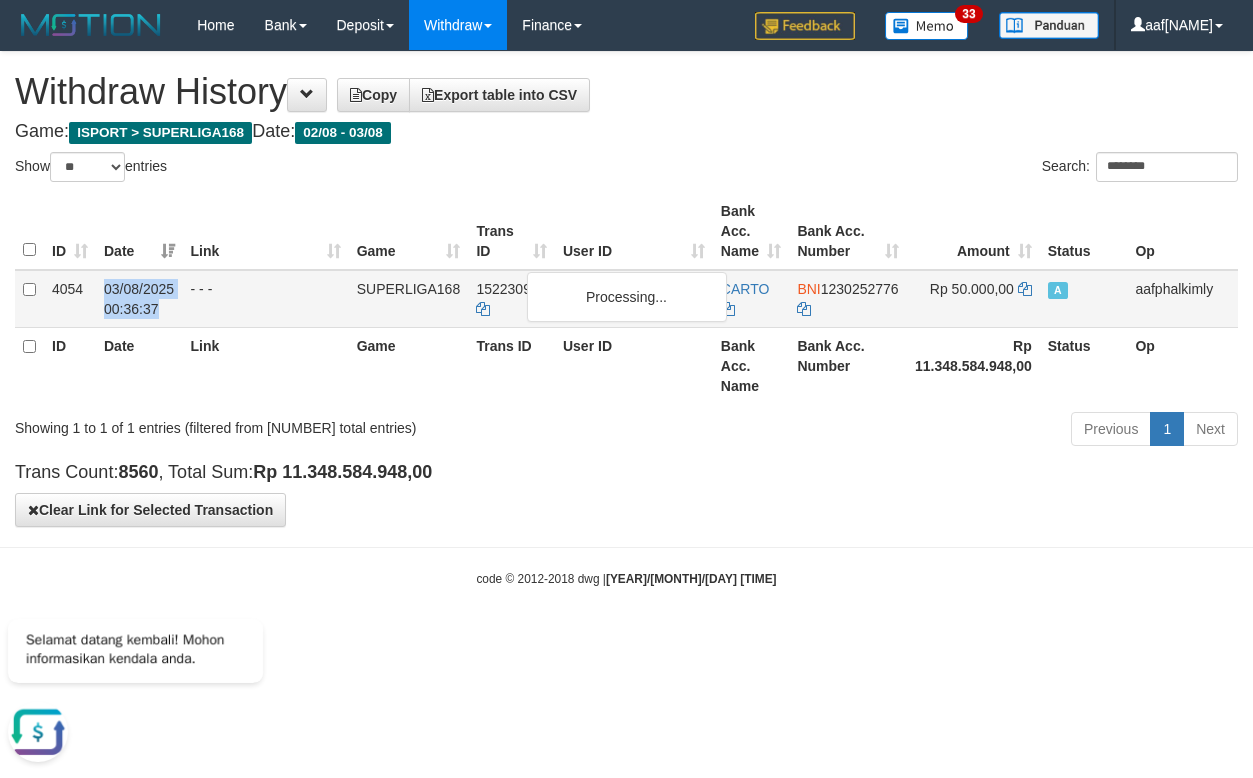click on "03/08/2025 00:36:37" at bounding box center [139, 299] 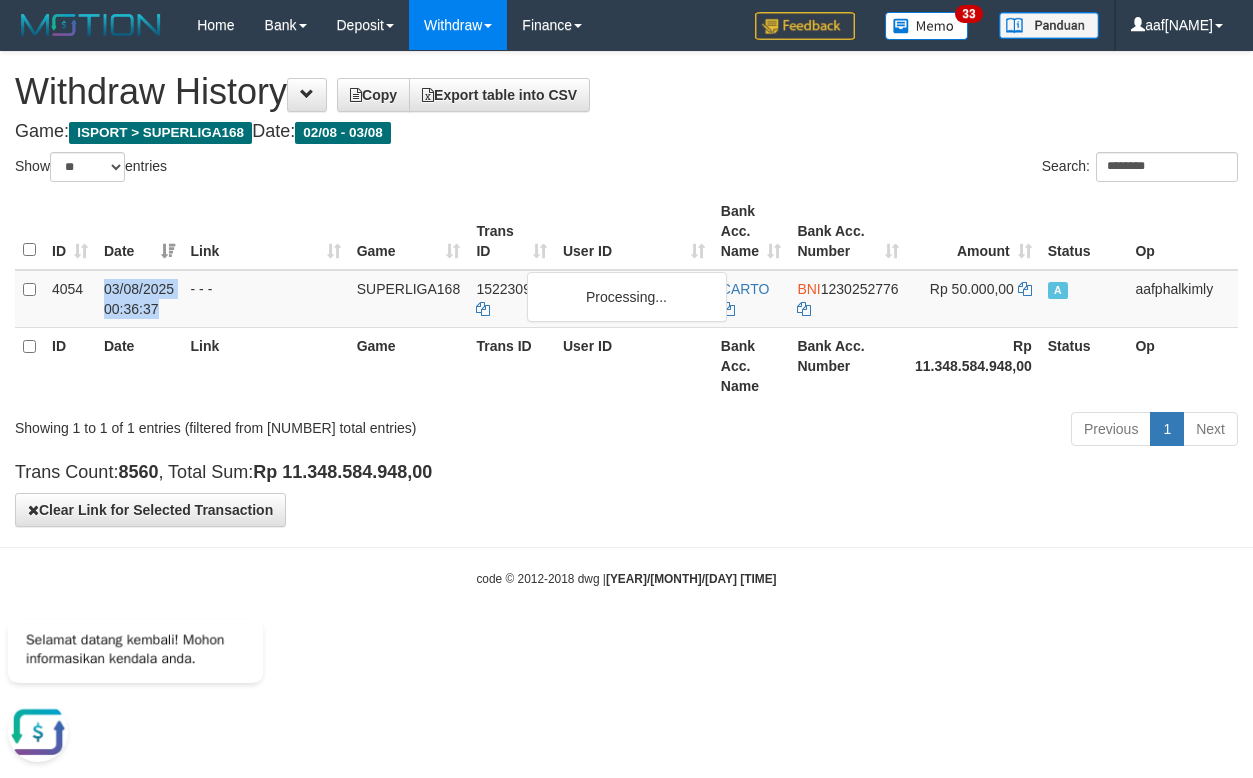 copy on "03/08/2025 00:36:37" 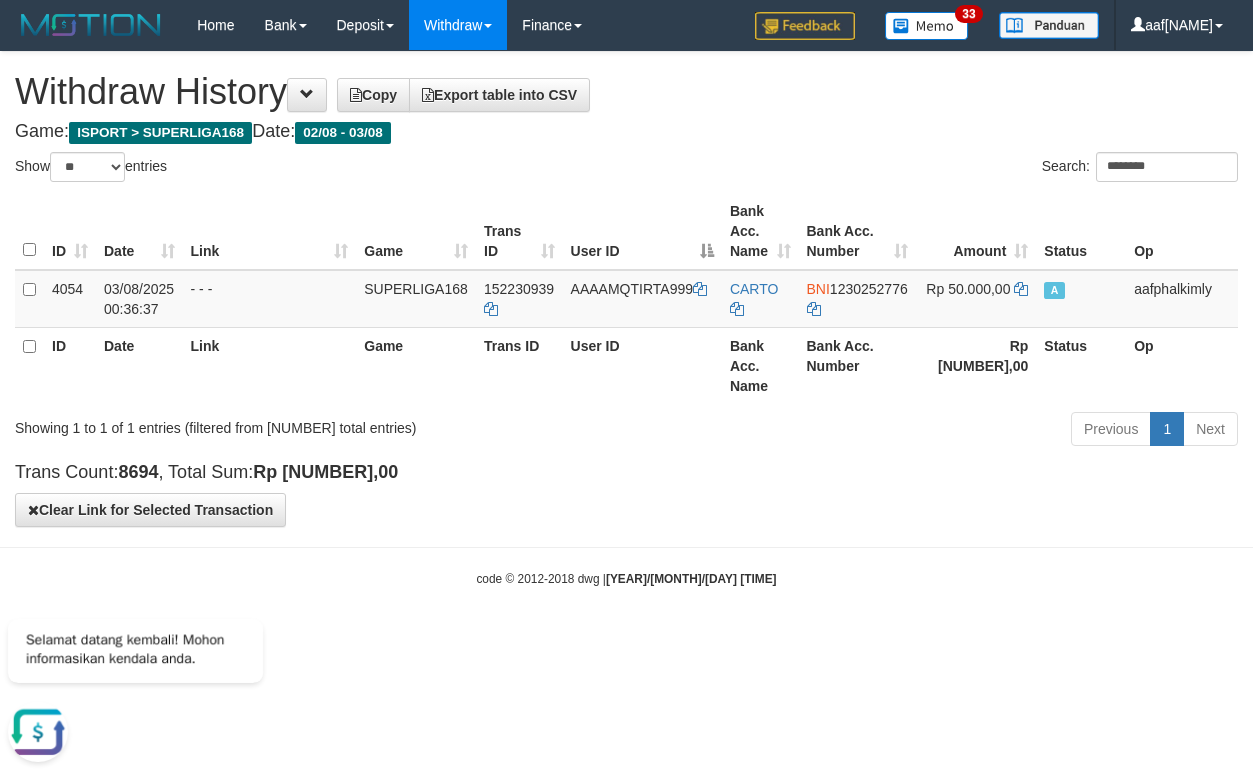 click on "**********" at bounding box center [626, 289] 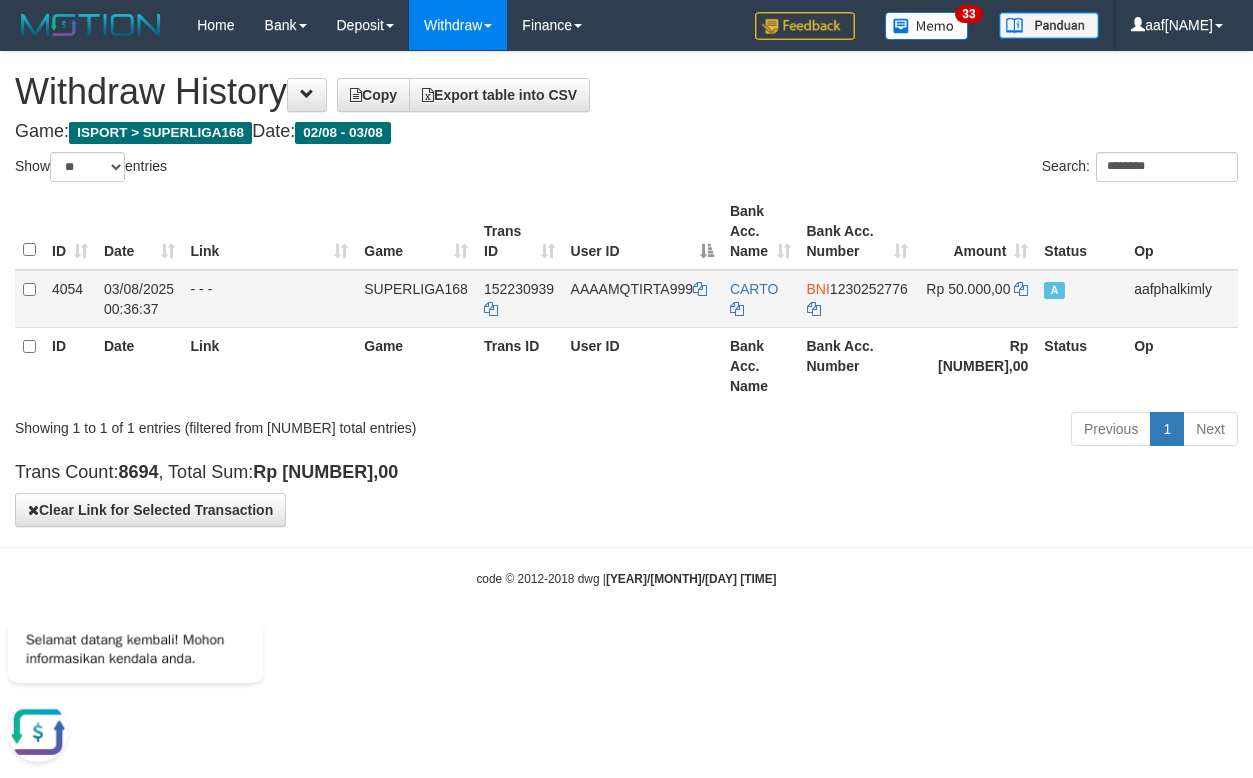 click on "03/08/2025 00:36:37" at bounding box center (139, 299) 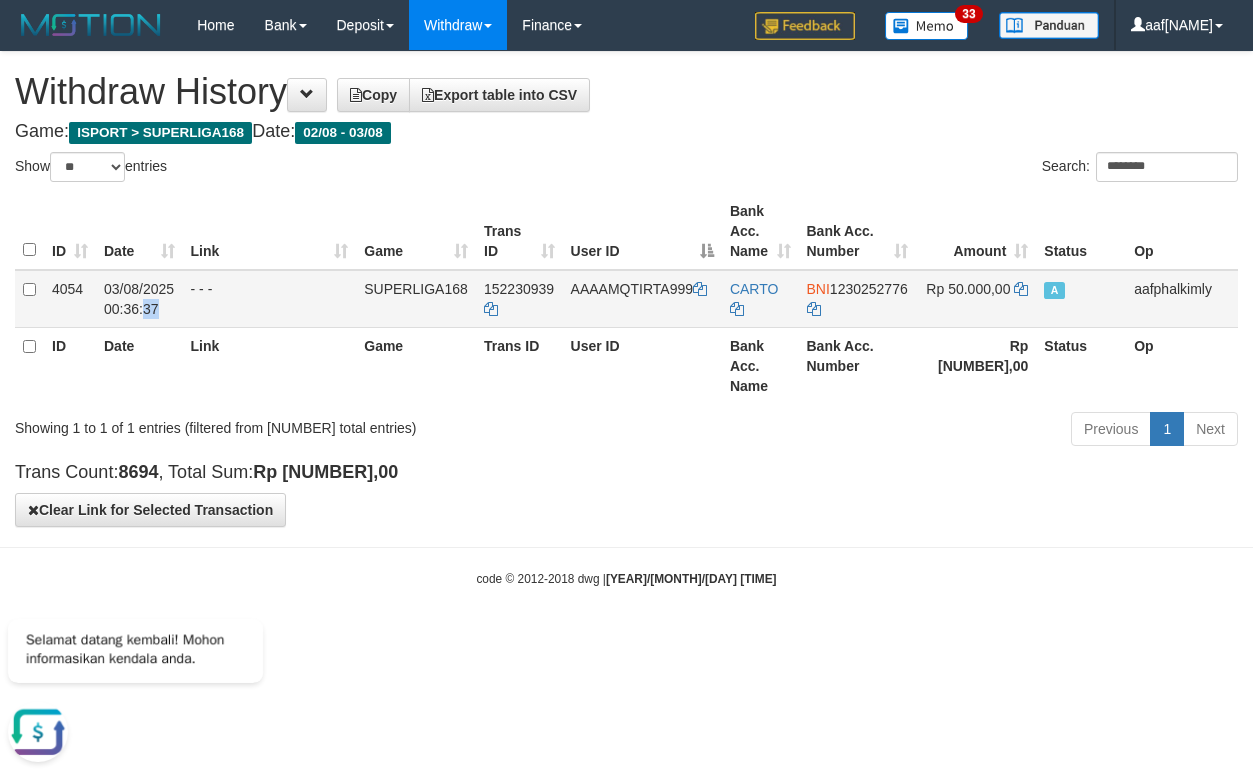 click on "03/08/2025 00:36:37" at bounding box center (139, 299) 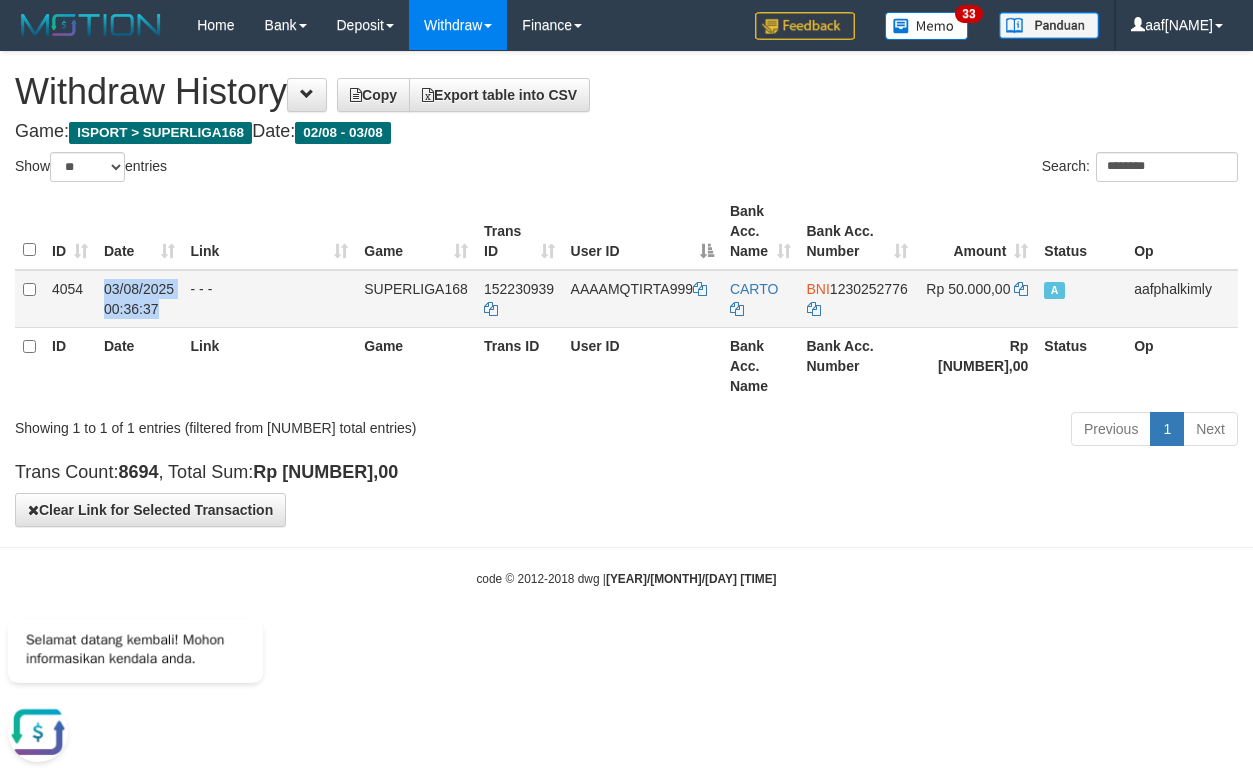 click on "03/08/2025 00:36:37" at bounding box center [139, 299] 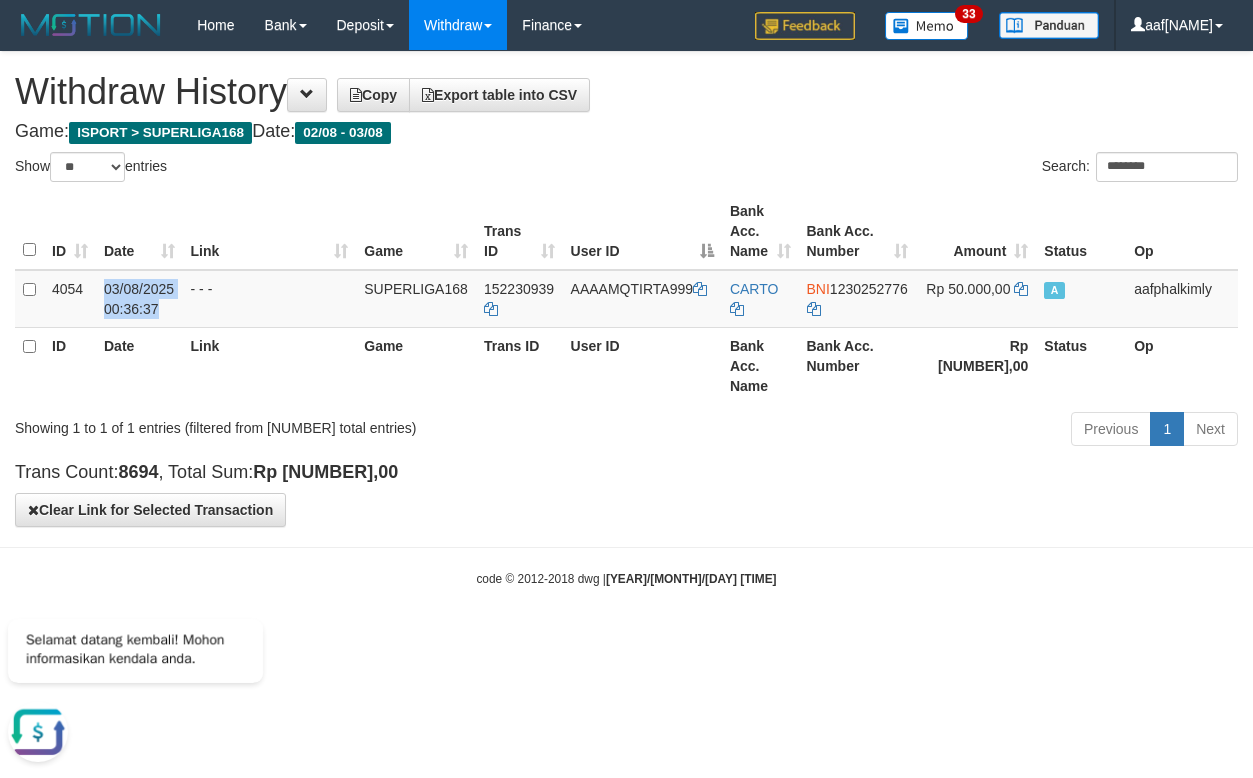 copy on "03/08/2025 00:36:37" 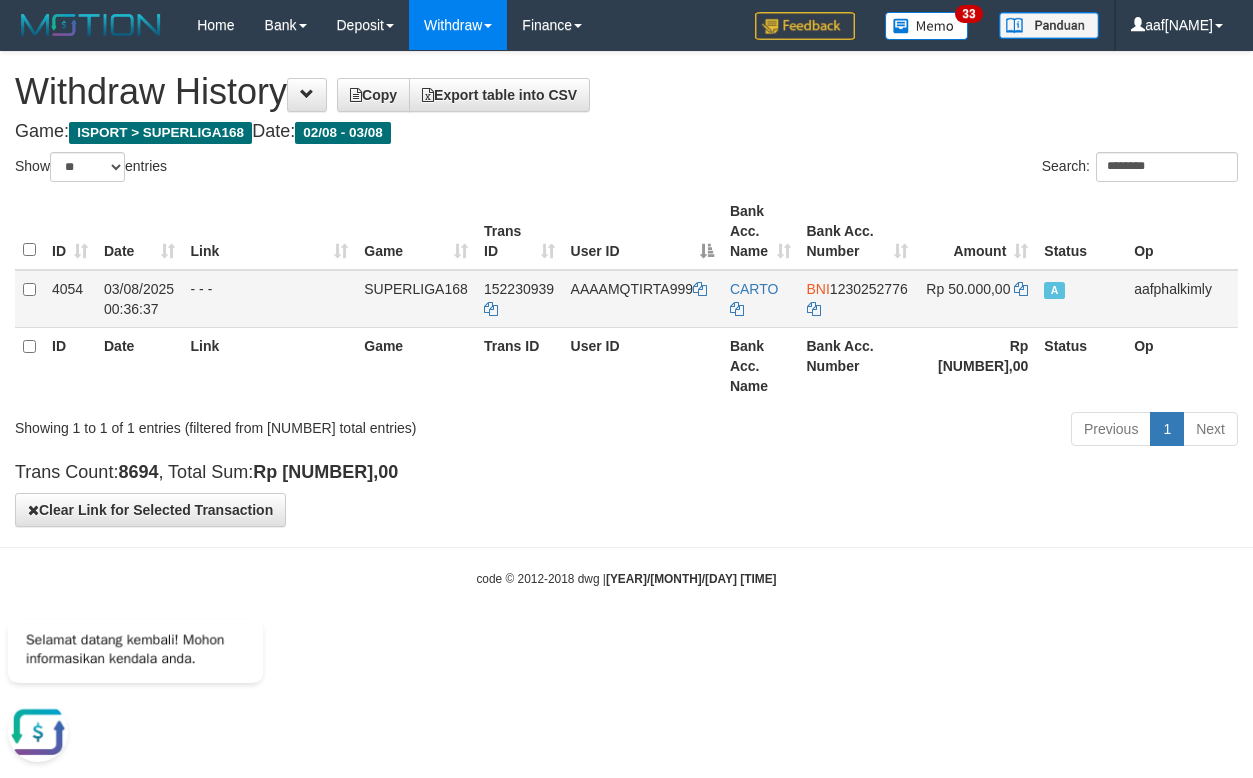 click on "Rp 50.000,00" at bounding box center [968, 289] 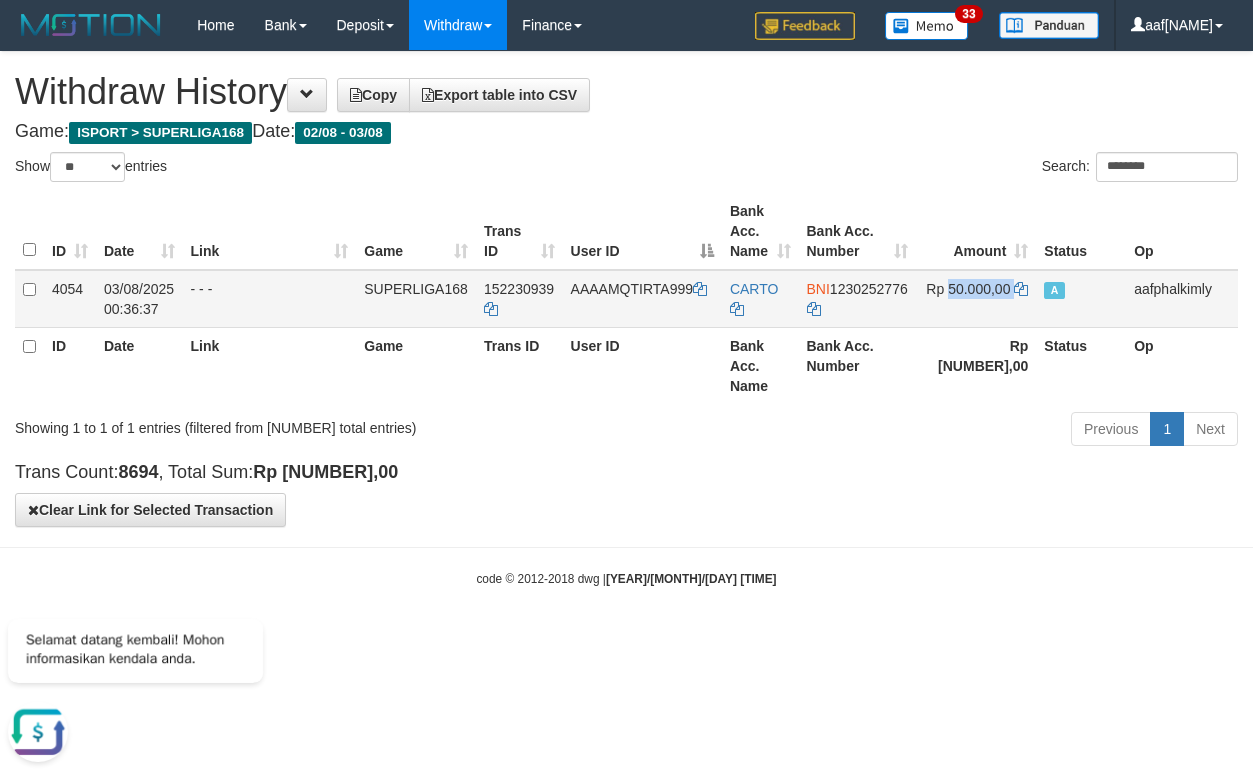 click on "Rp 50.000,00" at bounding box center (968, 289) 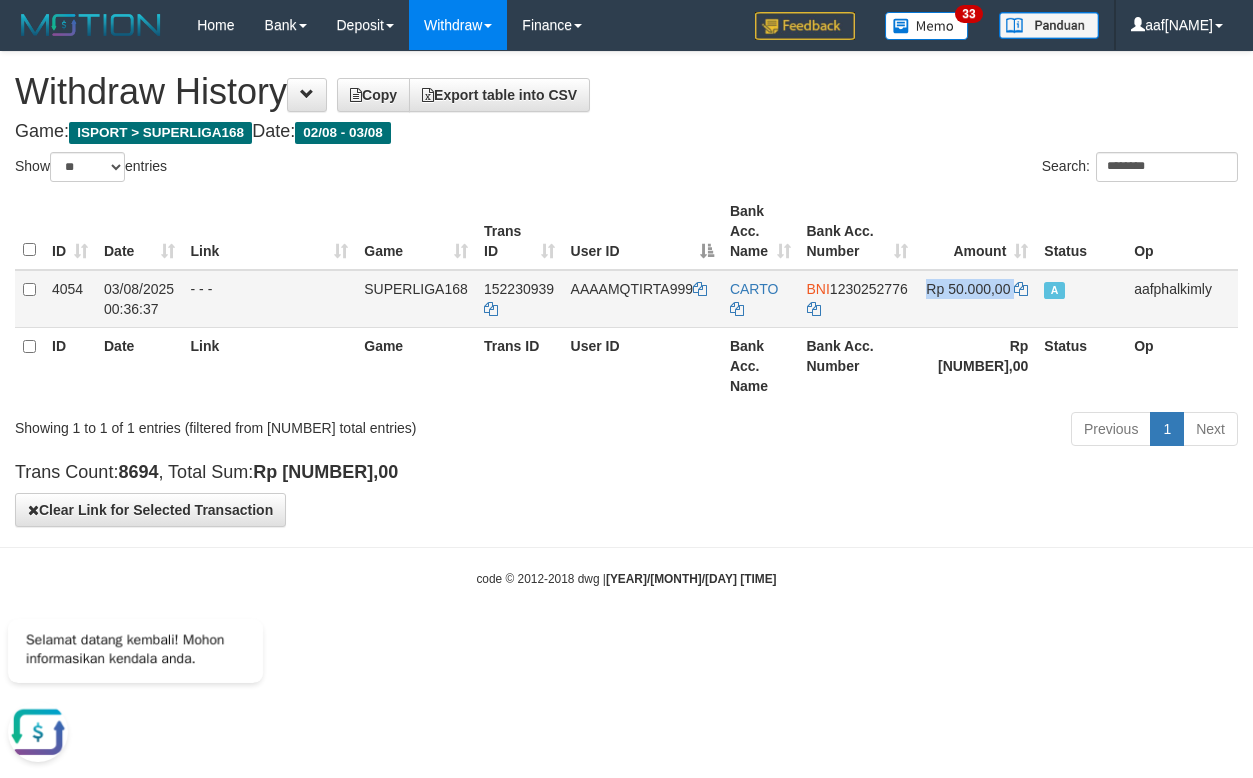 click on "Rp 50.000,00" at bounding box center [968, 289] 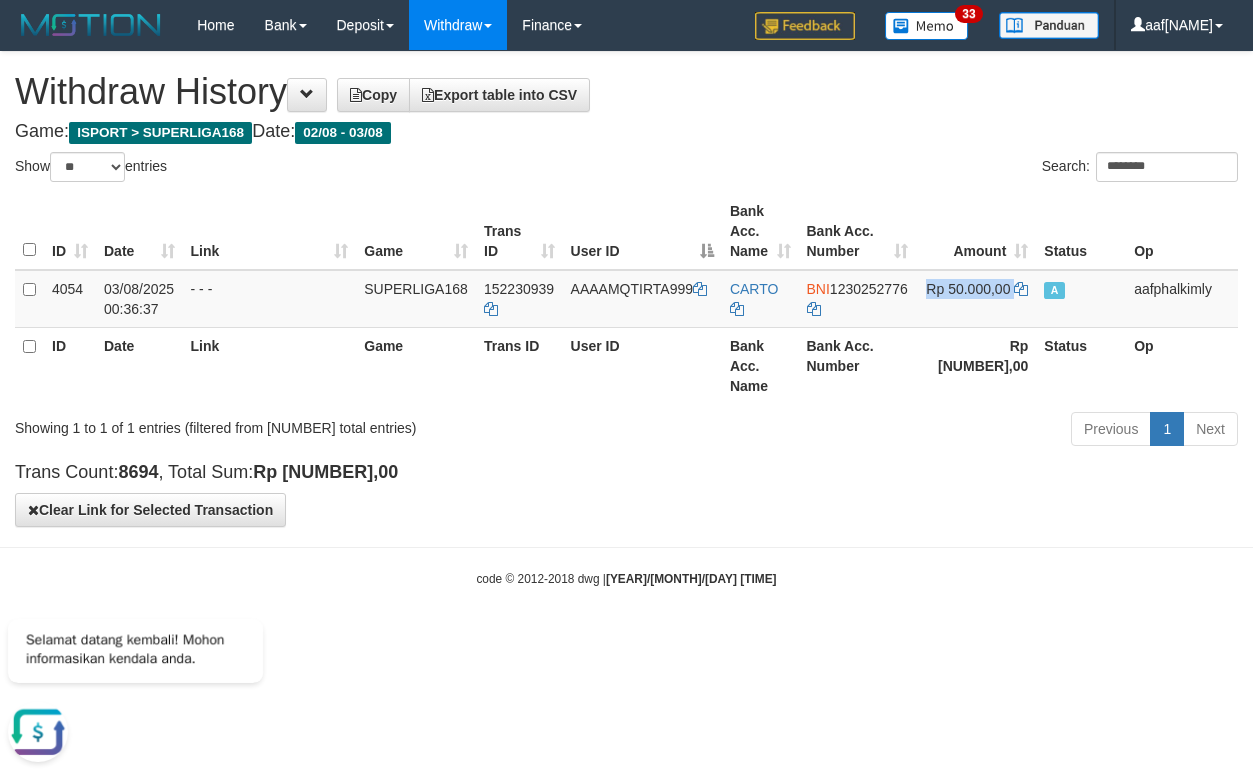copy on "Rp 50.000,00" 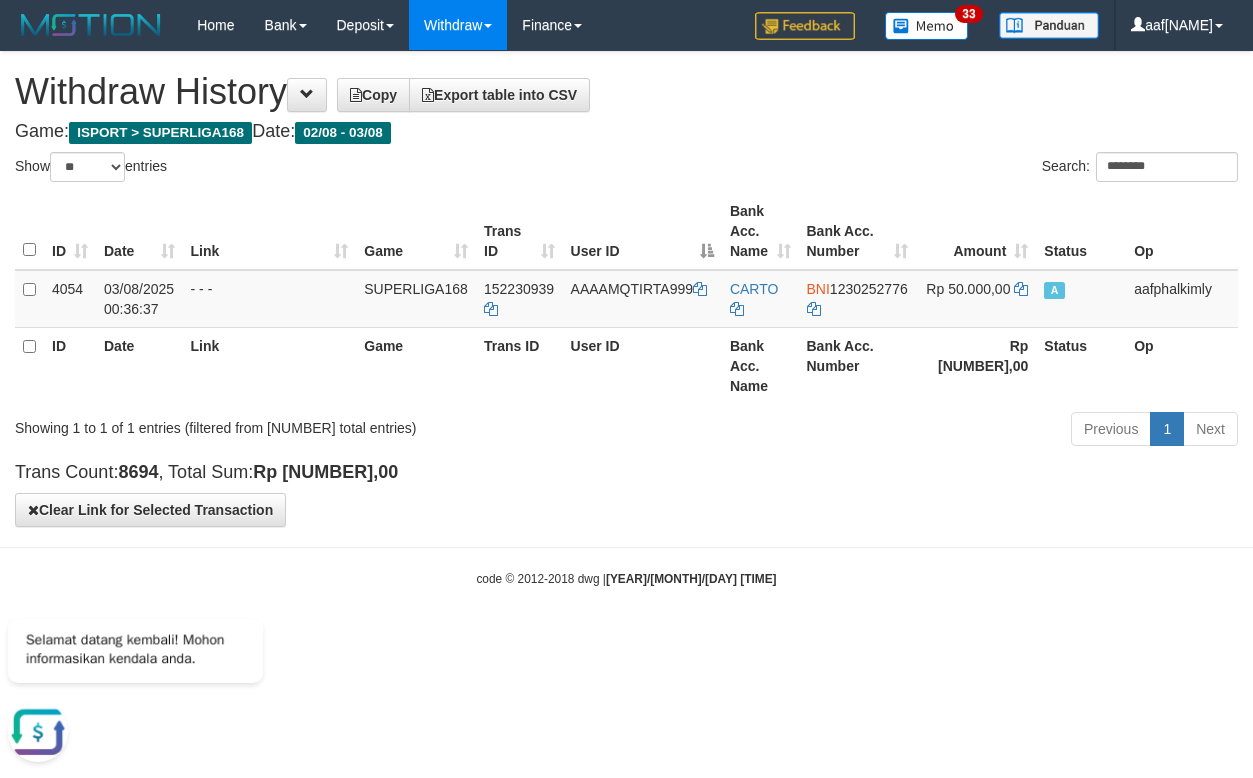 click on "Search: ********" at bounding box center (940, 169) 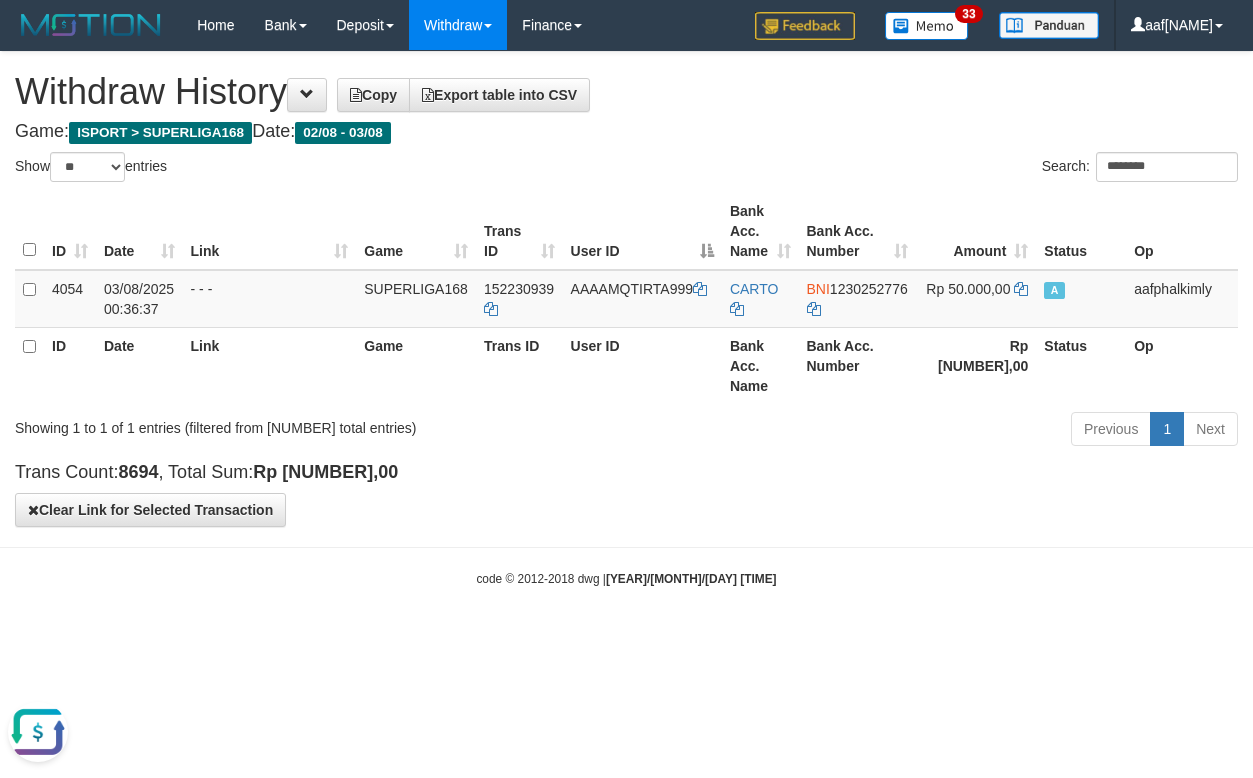 click on "Search: ********" at bounding box center [940, 169] 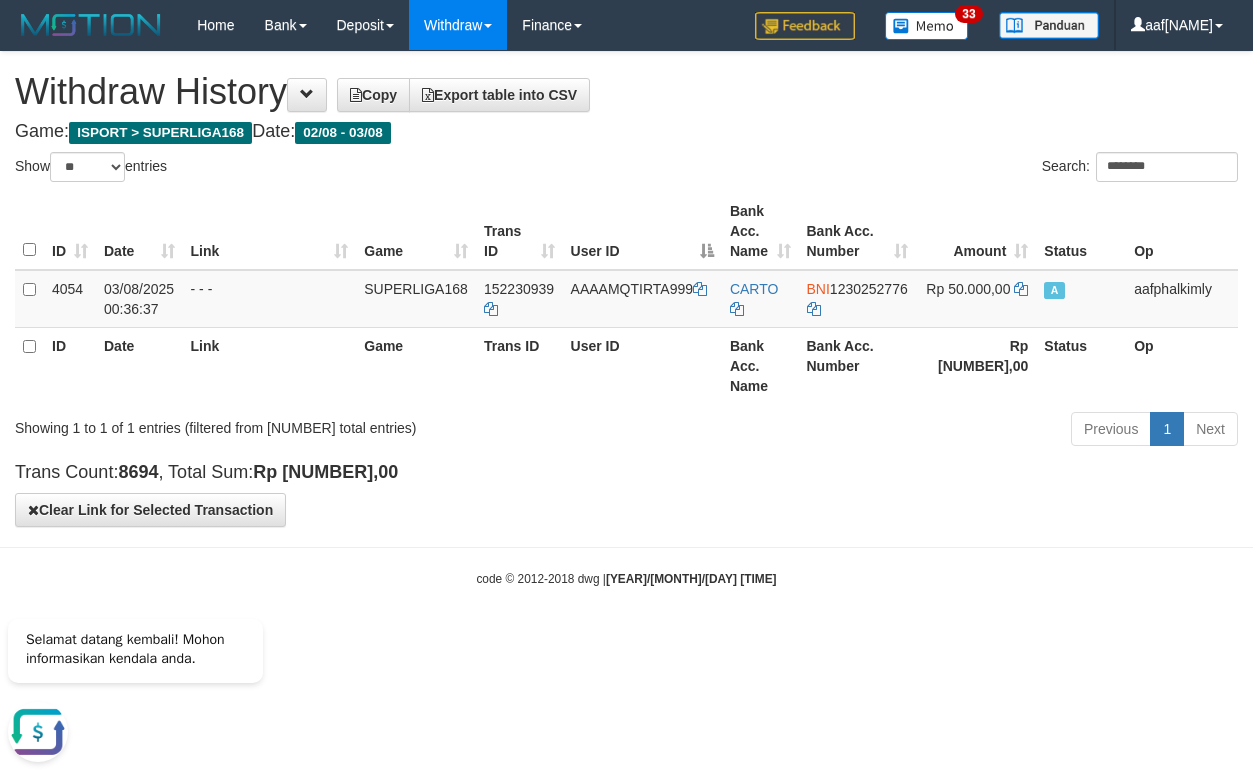 drag, startPoint x: 669, startPoint y: 162, endPoint x: 756, endPoint y: 178, distance: 88.45903 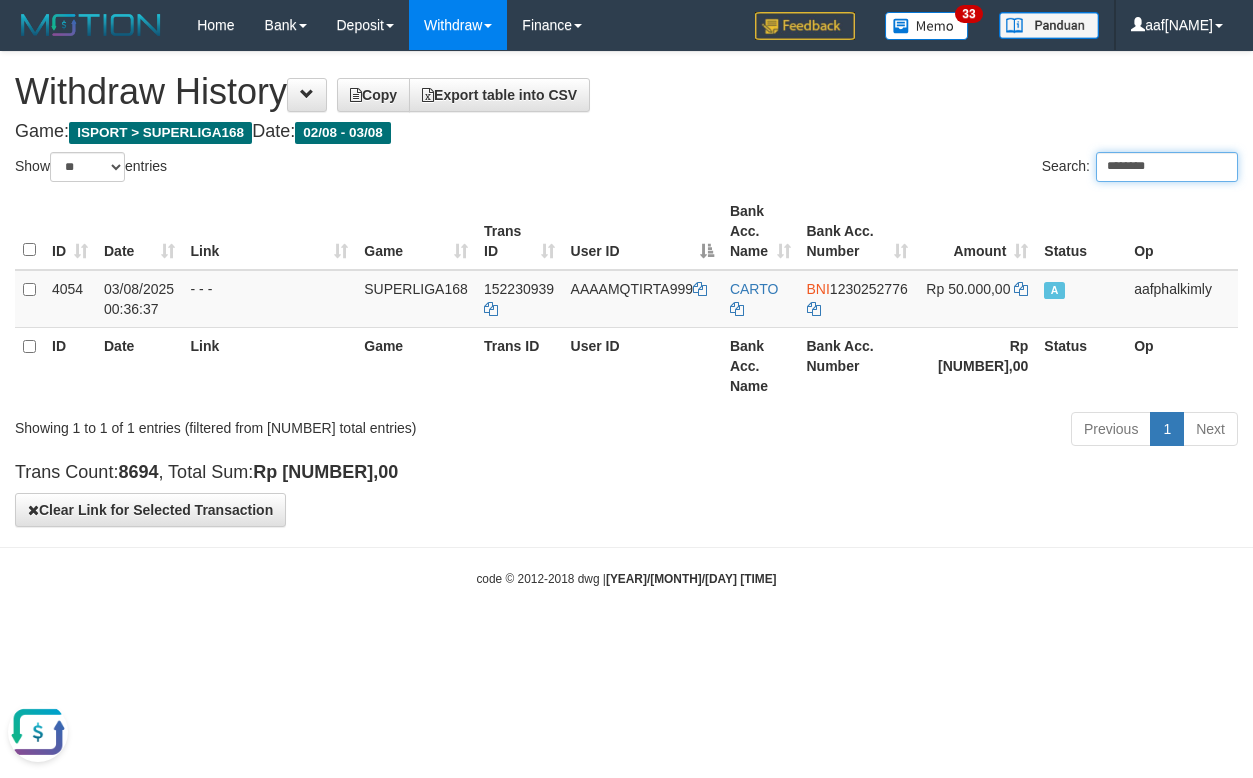 click on "********" at bounding box center (1167, 167) 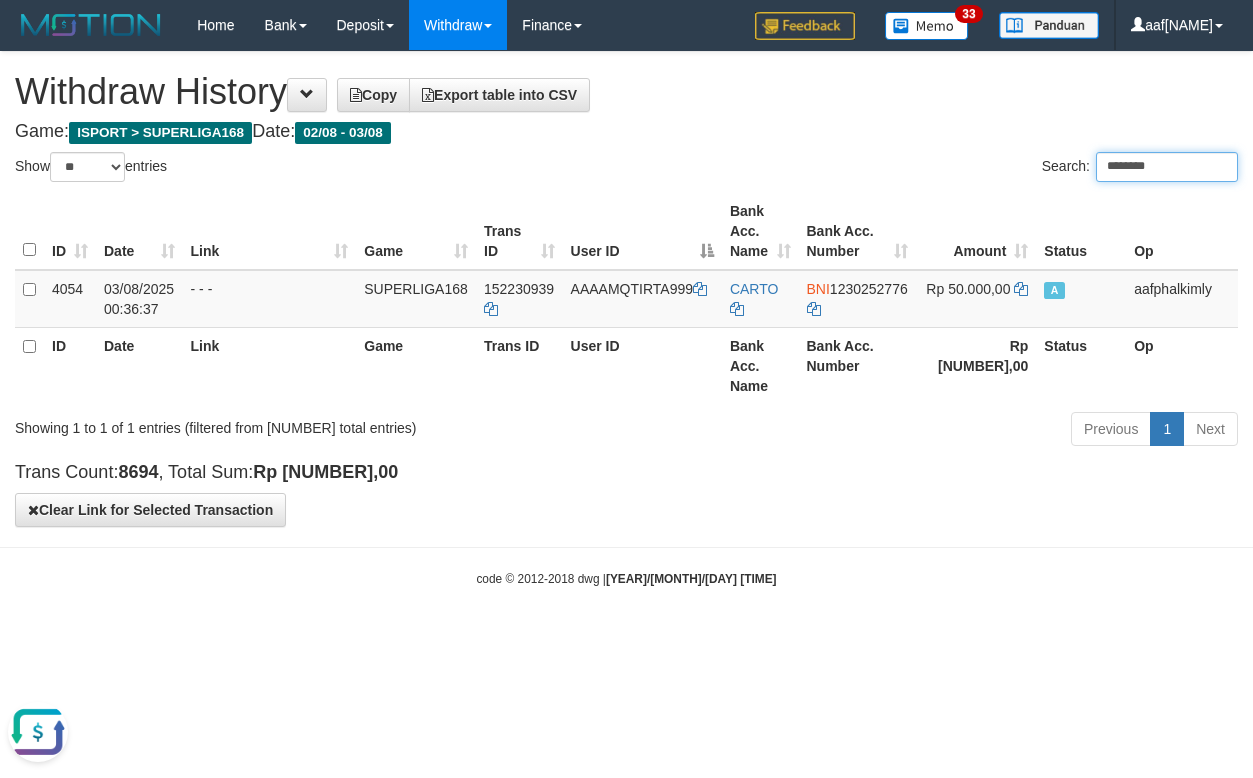 paste on "**" 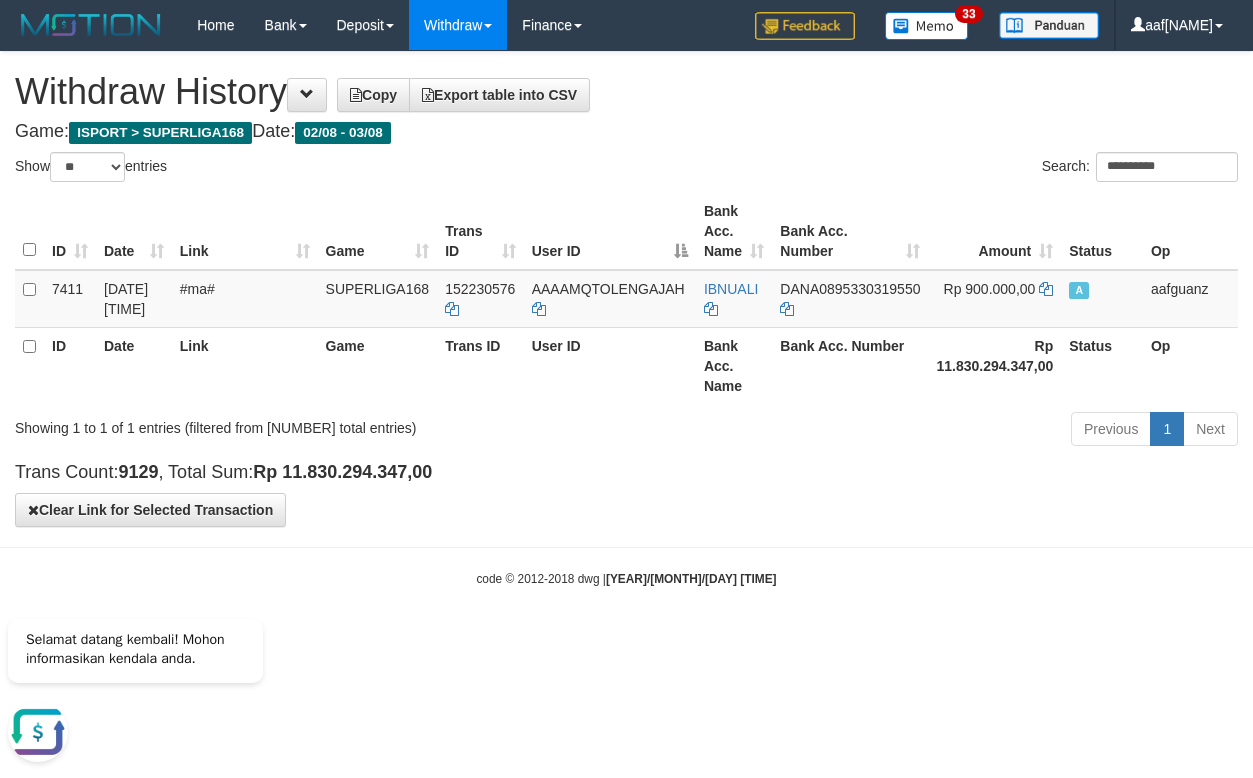 click on "Toggle navigation
Home
Bank
Note Mutasi
Deposit
DPS List
History
Withdraw
WD List
Report Link
History
PGA History
Finance
Financial Data
33" at bounding box center [626, 319] 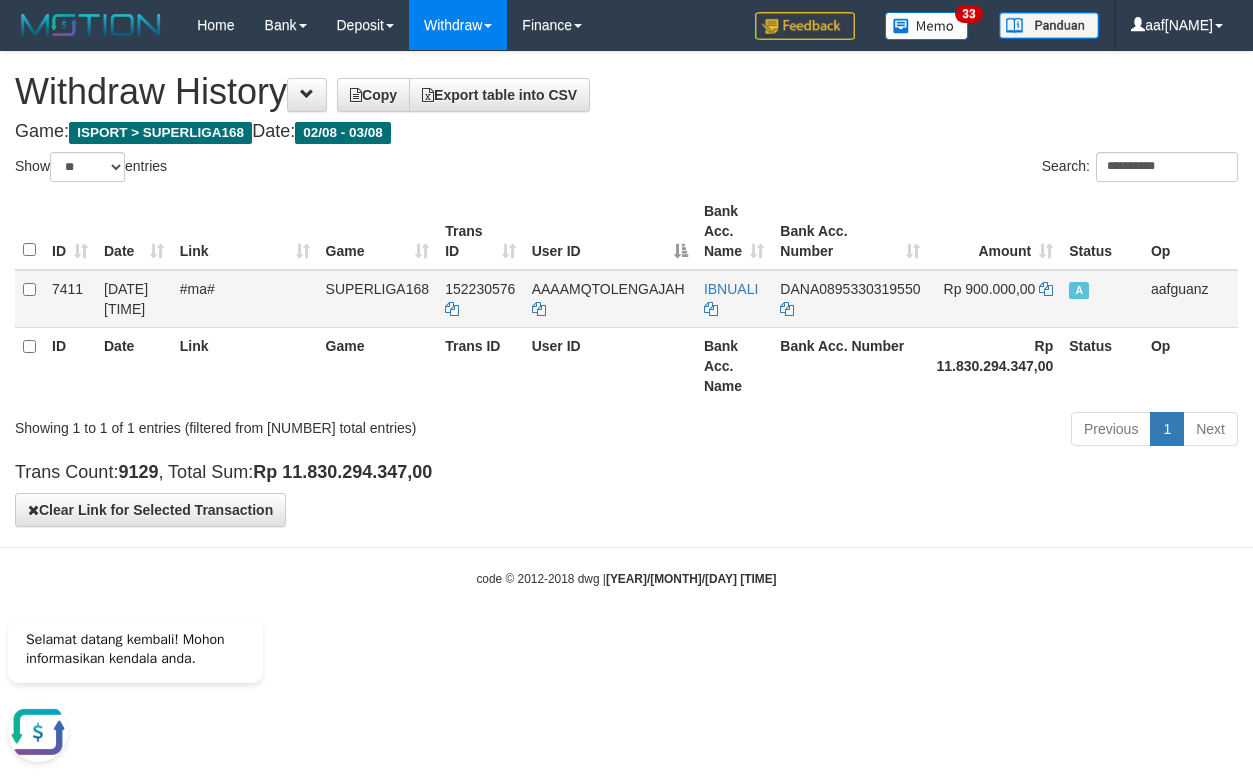 click on "03/08/2025 00:57:51" at bounding box center (134, 299) 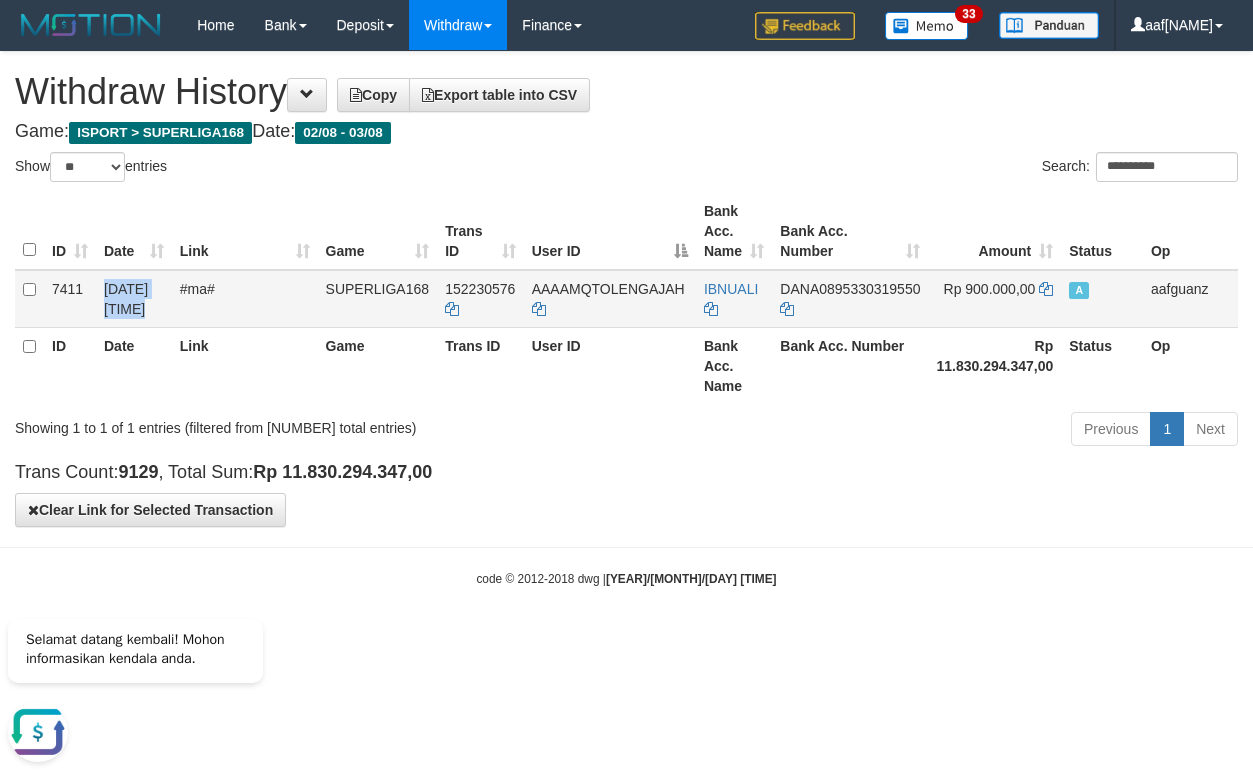 click on "03/08/2025 00:57:51" at bounding box center [134, 299] 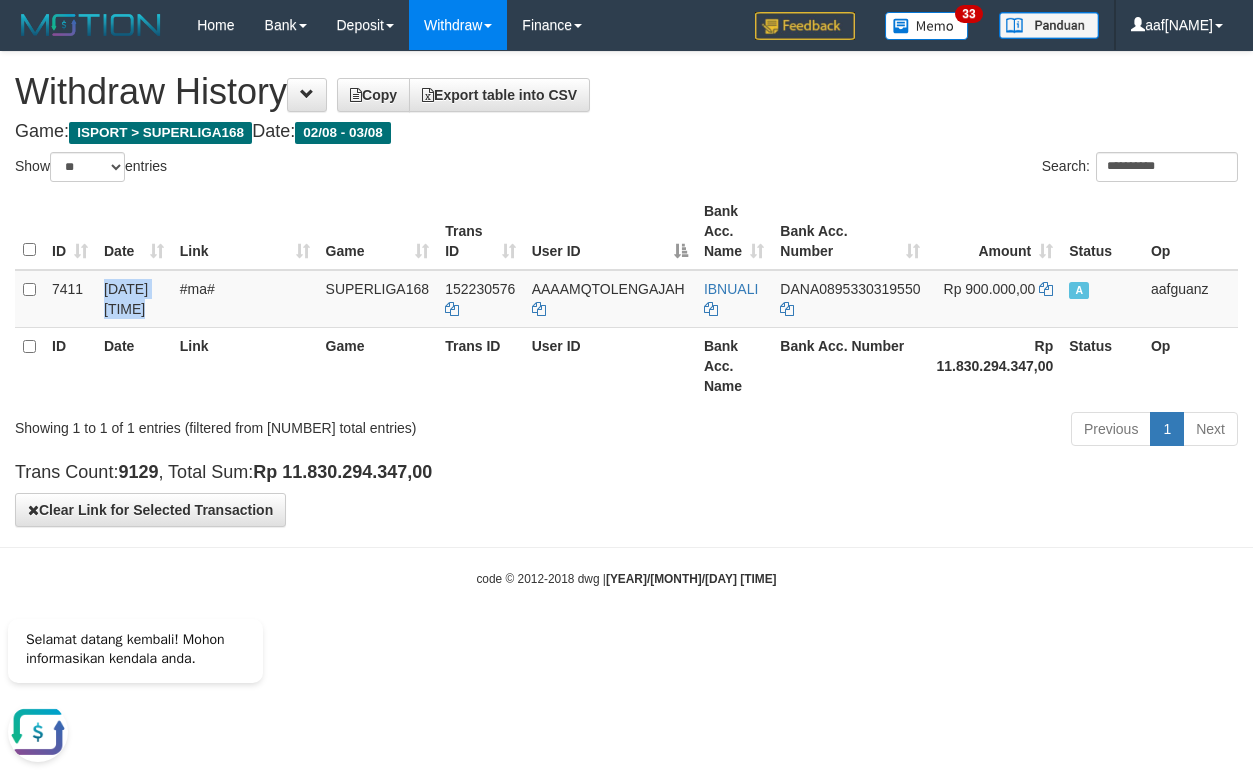 copy on "03/08/2025 00:57:51" 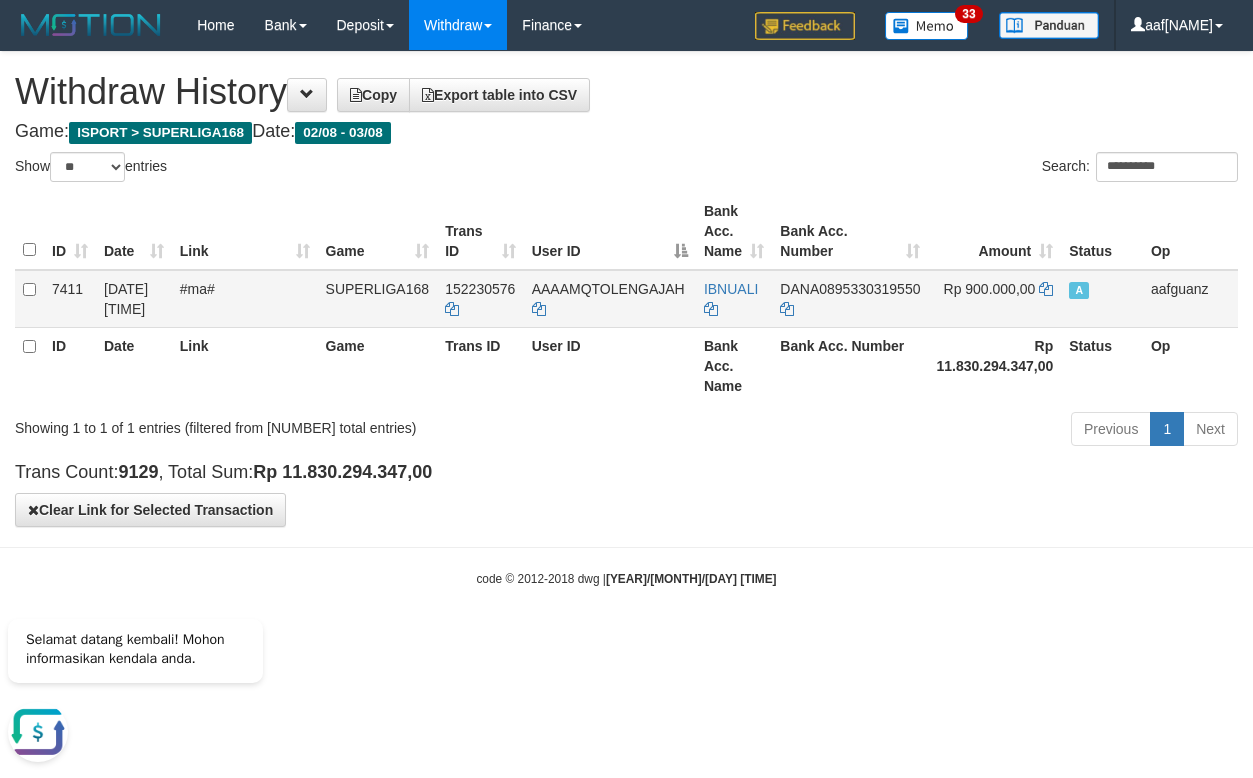 click on "Rp 900.000,00" at bounding box center (990, 289) 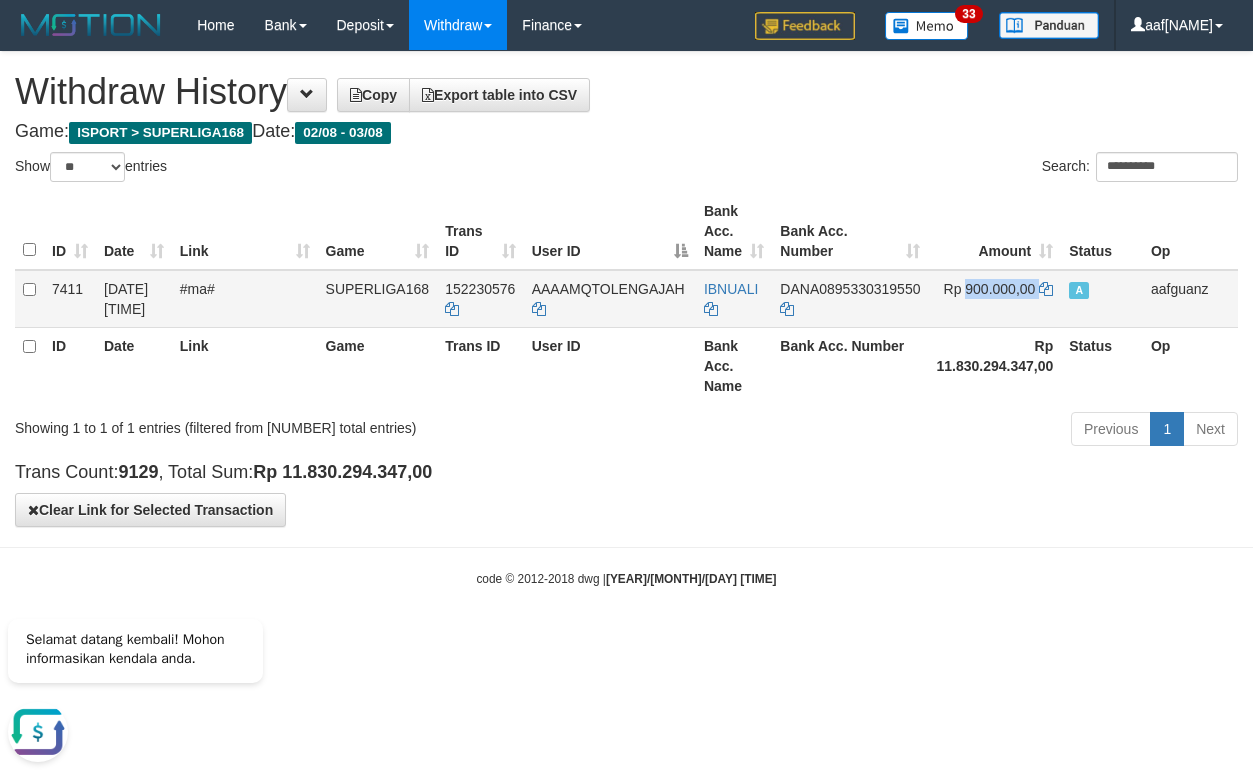 click on "Rp 900.000,00" at bounding box center [990, 289] 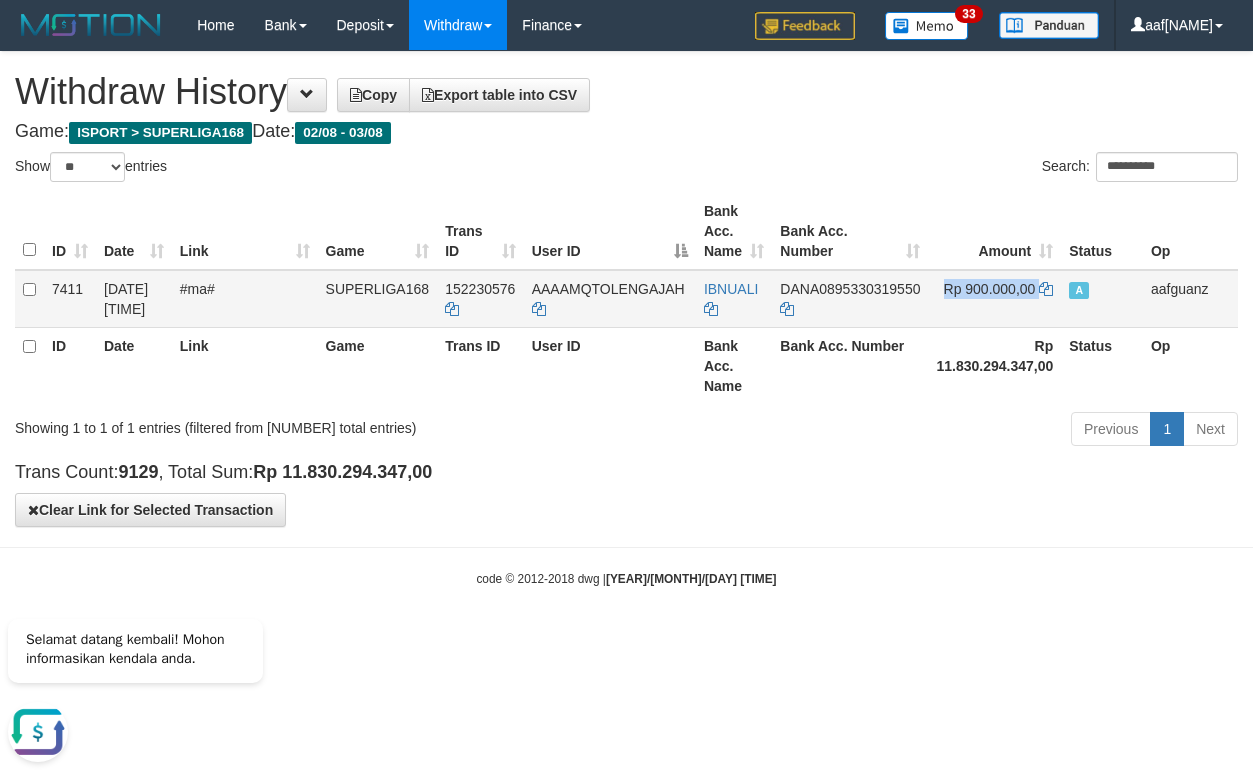 click on "Rp 900.000,00" at bounding box center (990, 289) 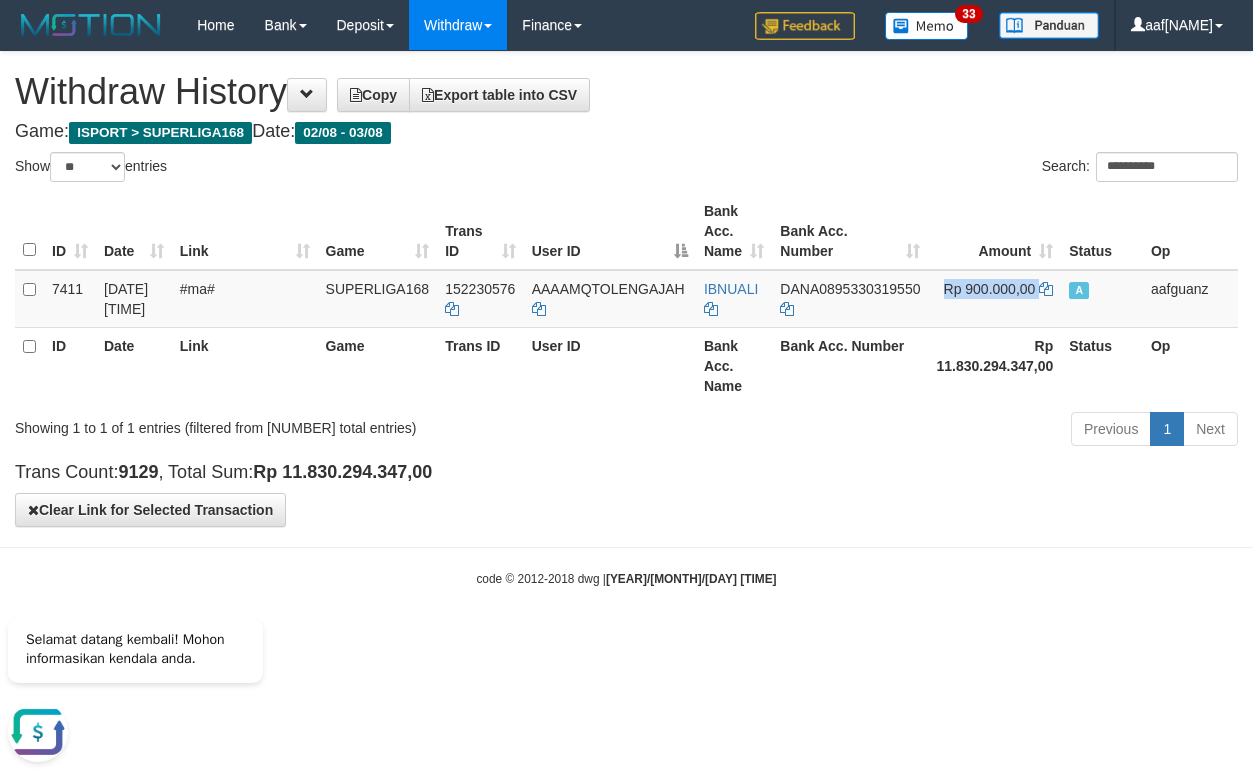 copy on "Rp 900.000,00" 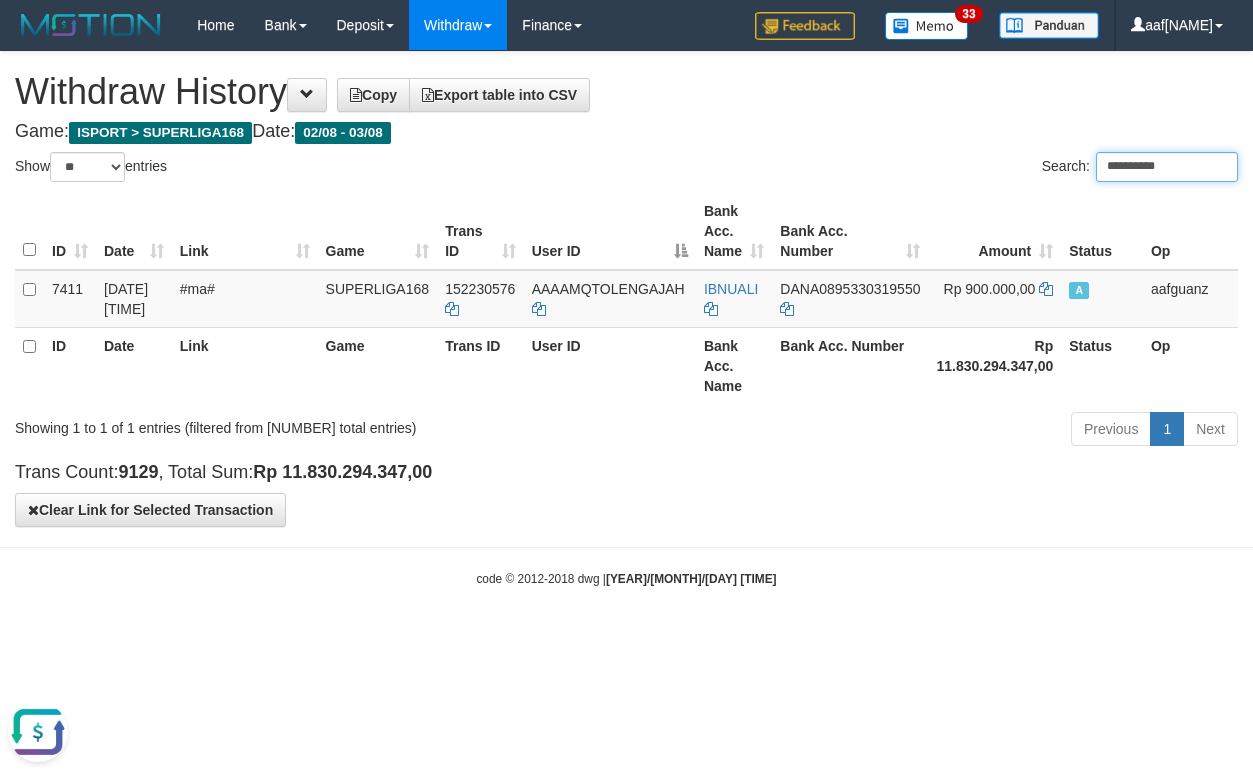 click on "**********" at bounding box center [1167, 167] 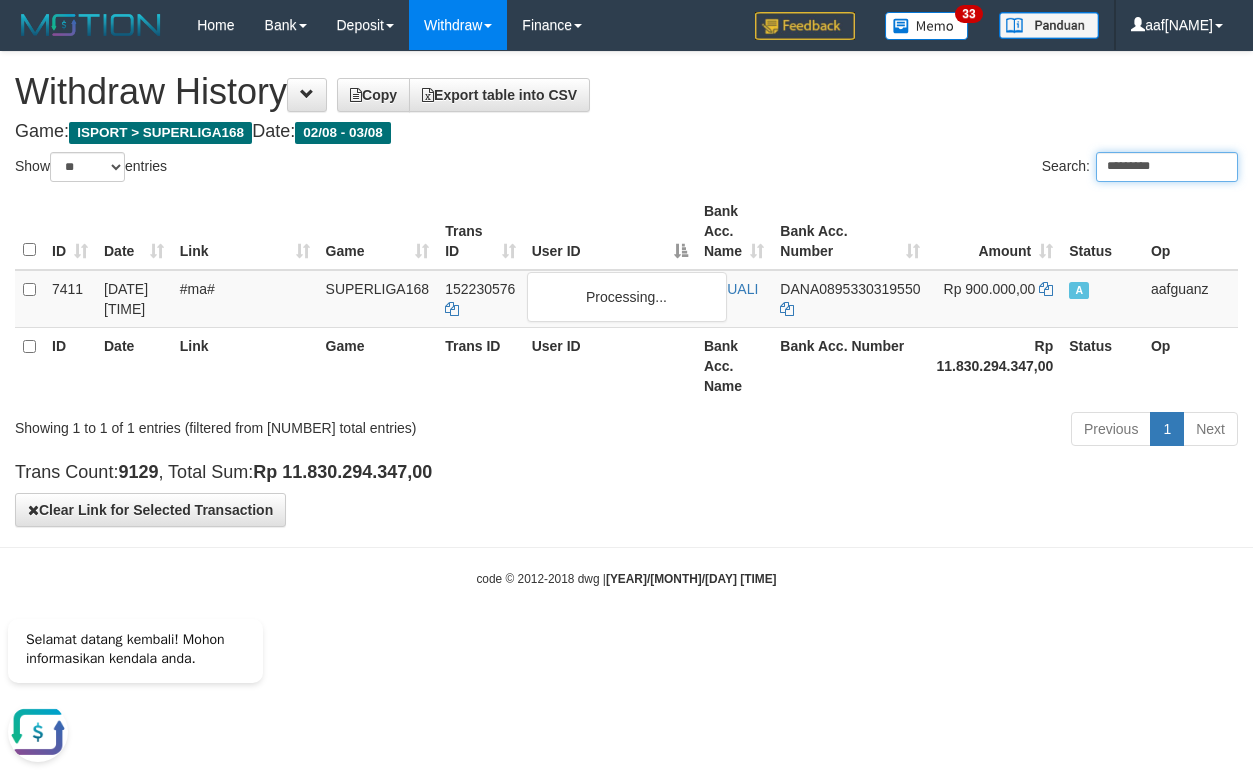 type on "*********" 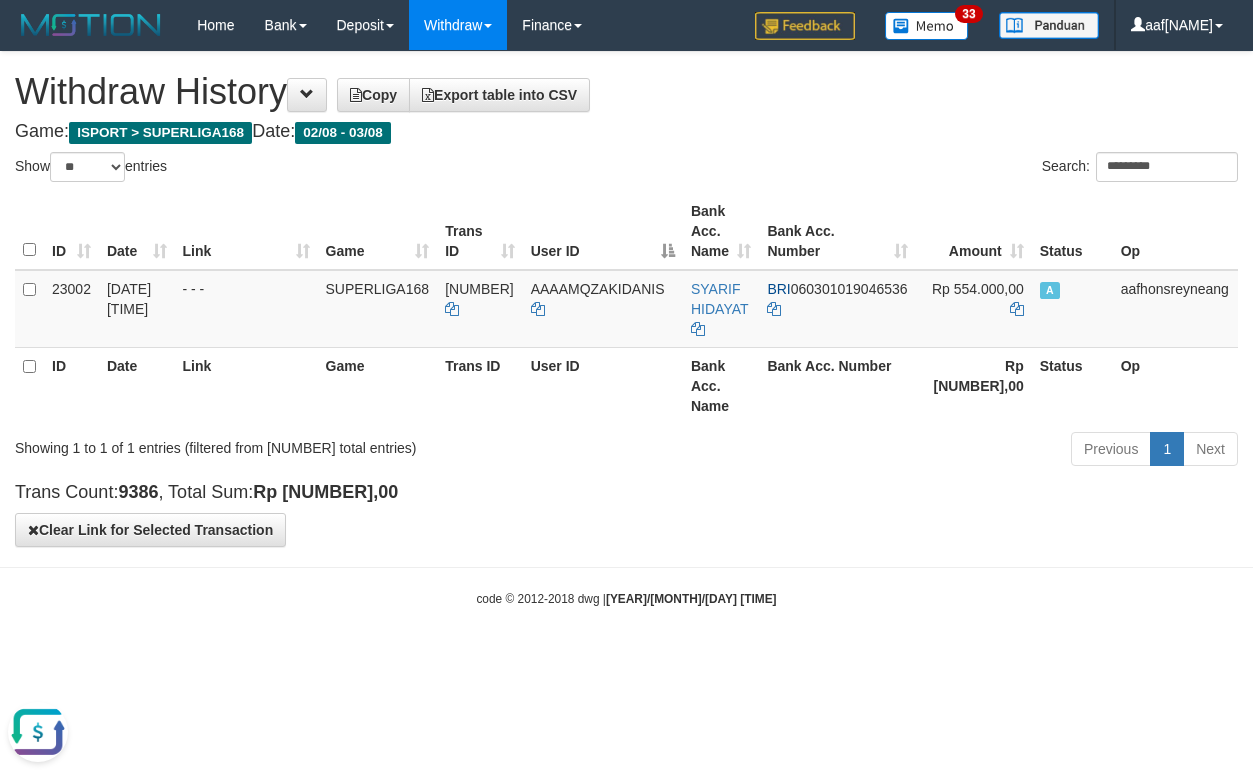 click on "Show  ** ** ** ***  entries" at bounding box center [313, 169] 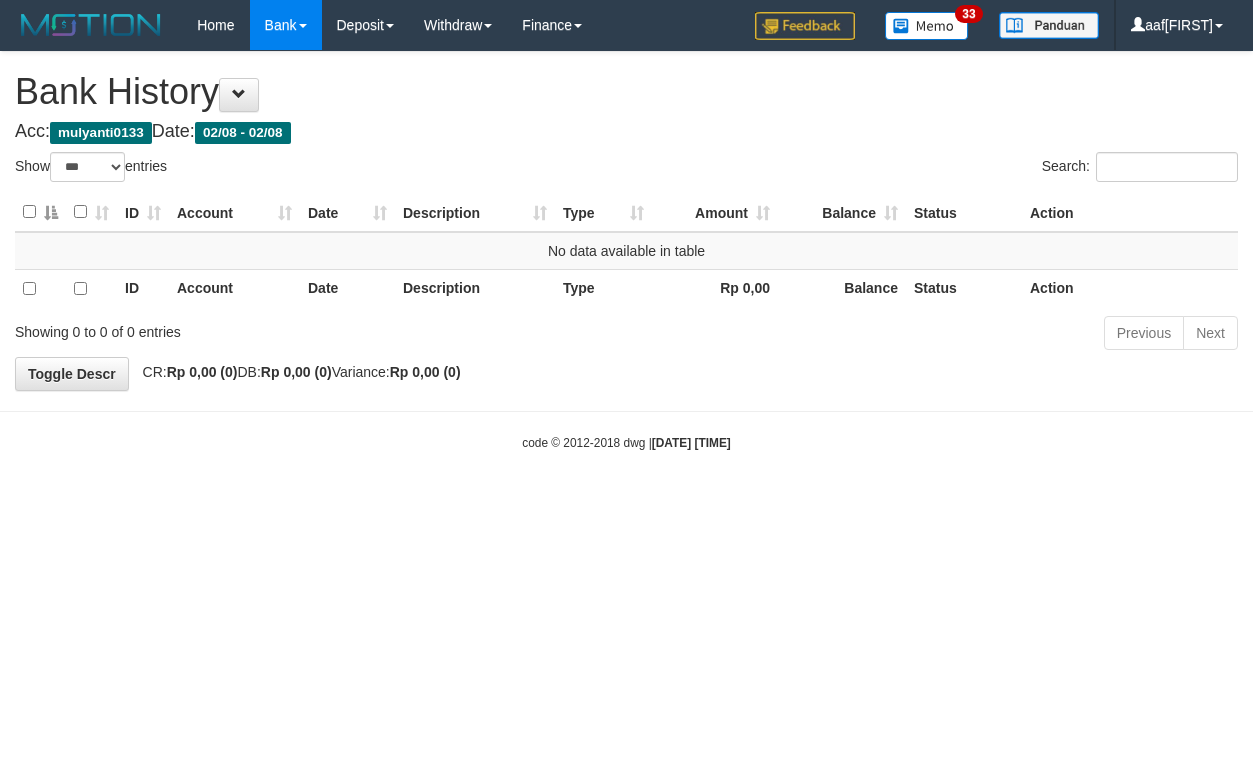 select on "***" 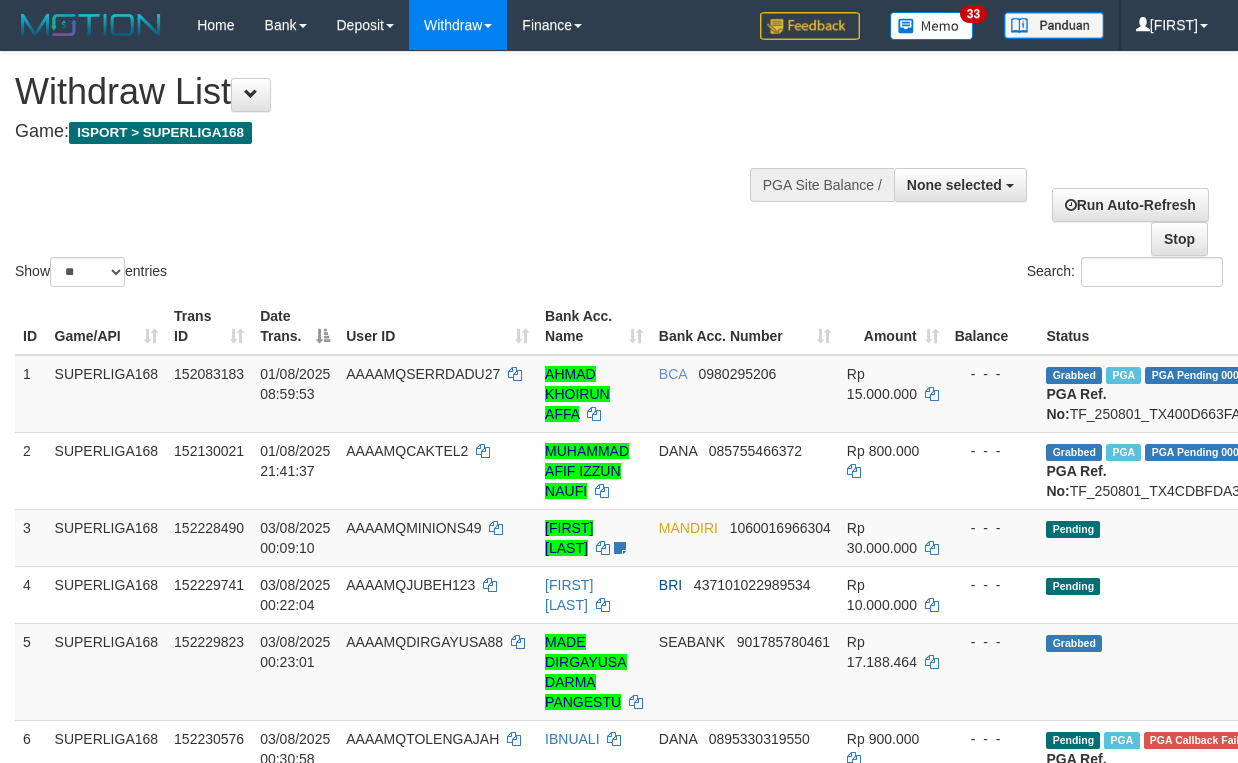 select 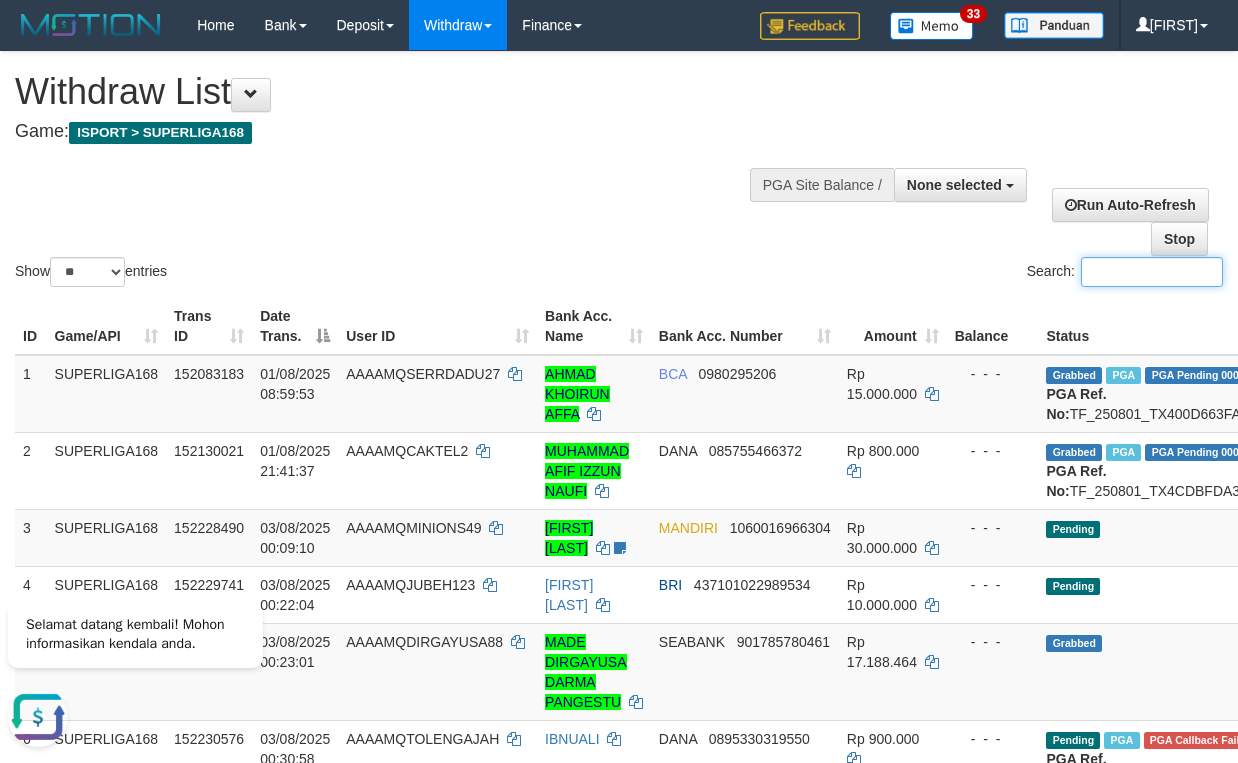 scroll, scrollTop: 0, scrollLeft: 0, axis: both 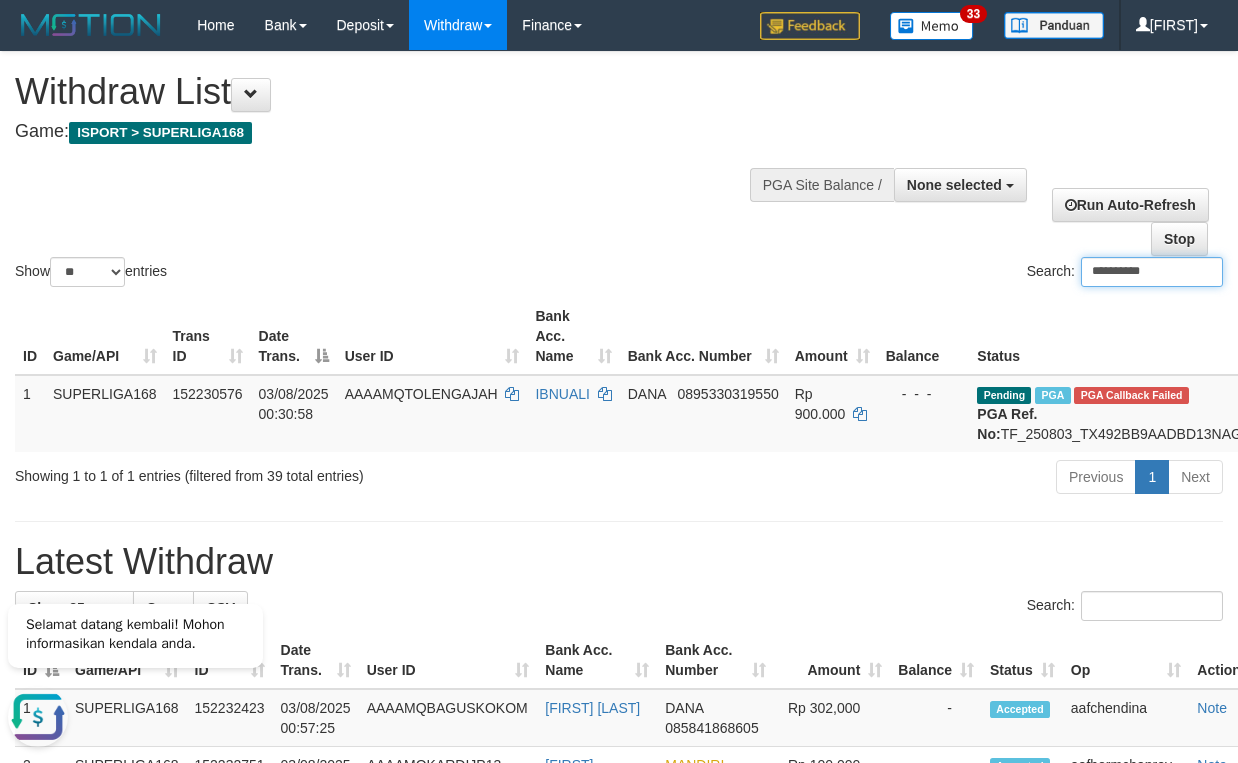 type on "**********" 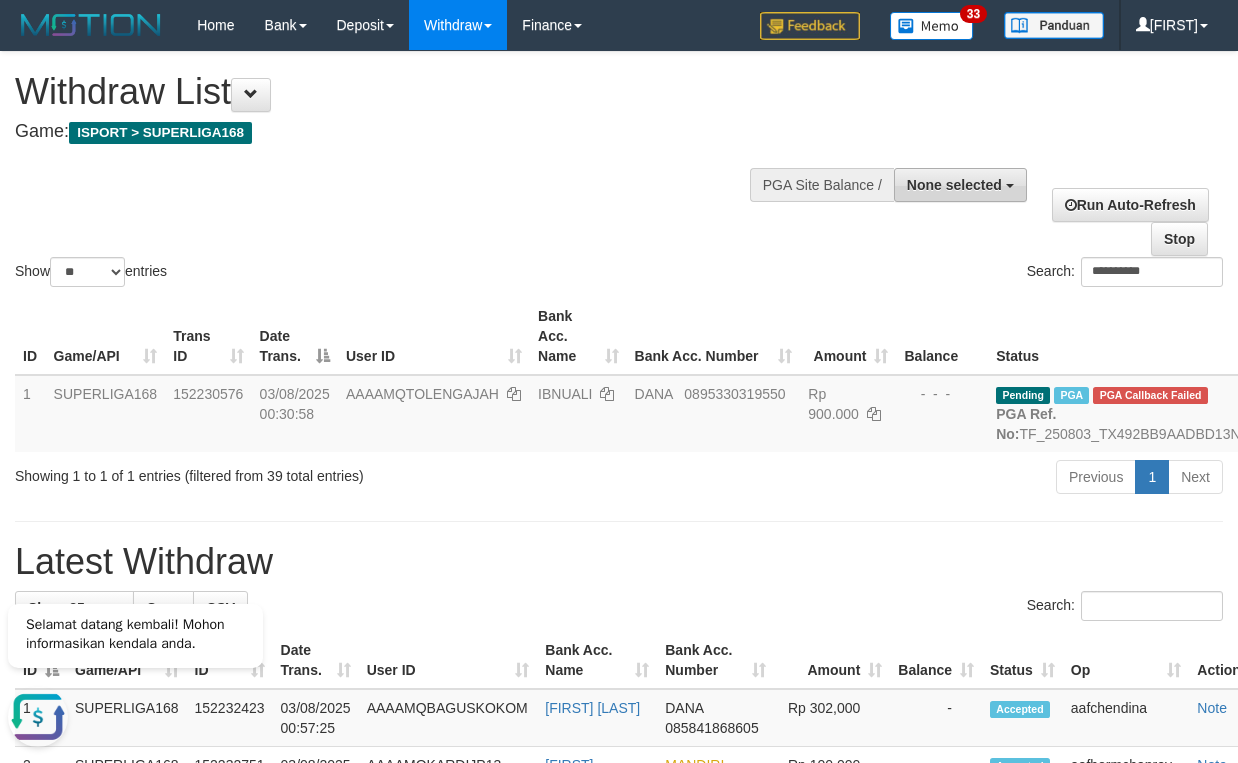 drag, startPoint x: 481, startPoint y: 194, endPoint x: 919, endPoint y: 195, distance: 438.00113 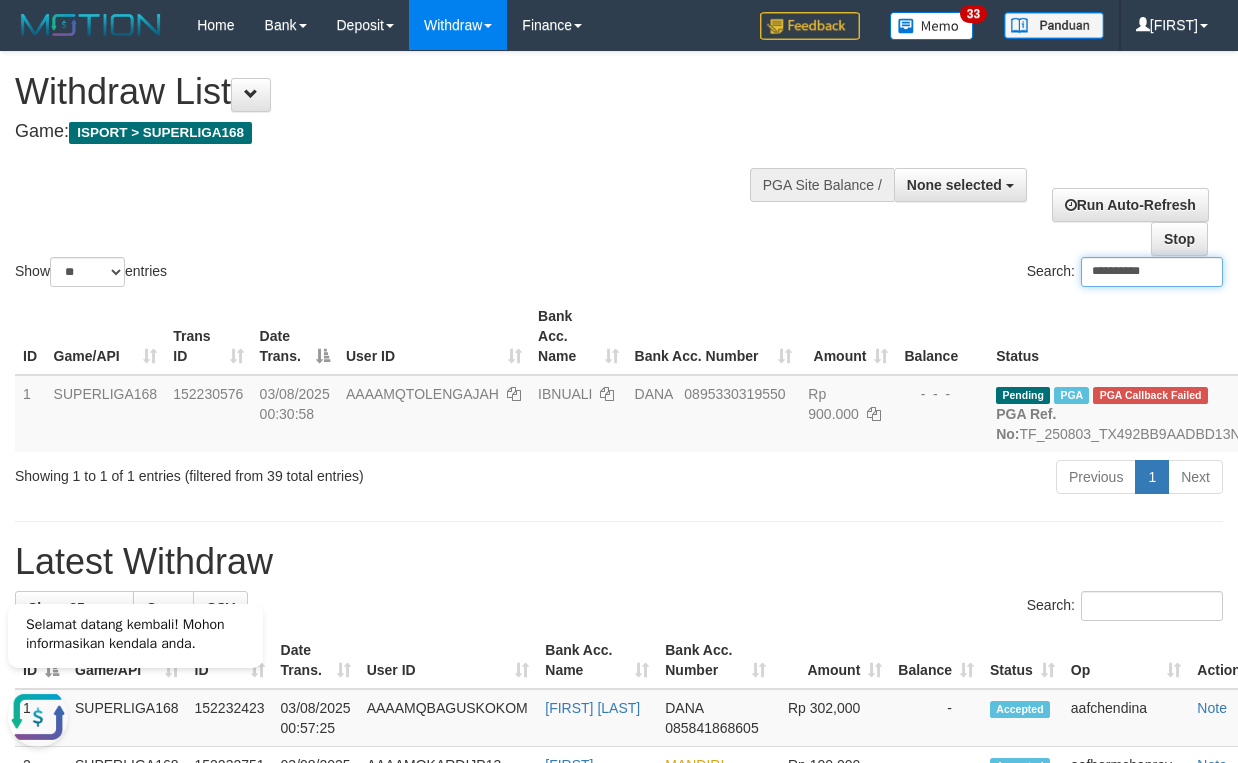 click on "**********" at bounding box center [1152, 272] 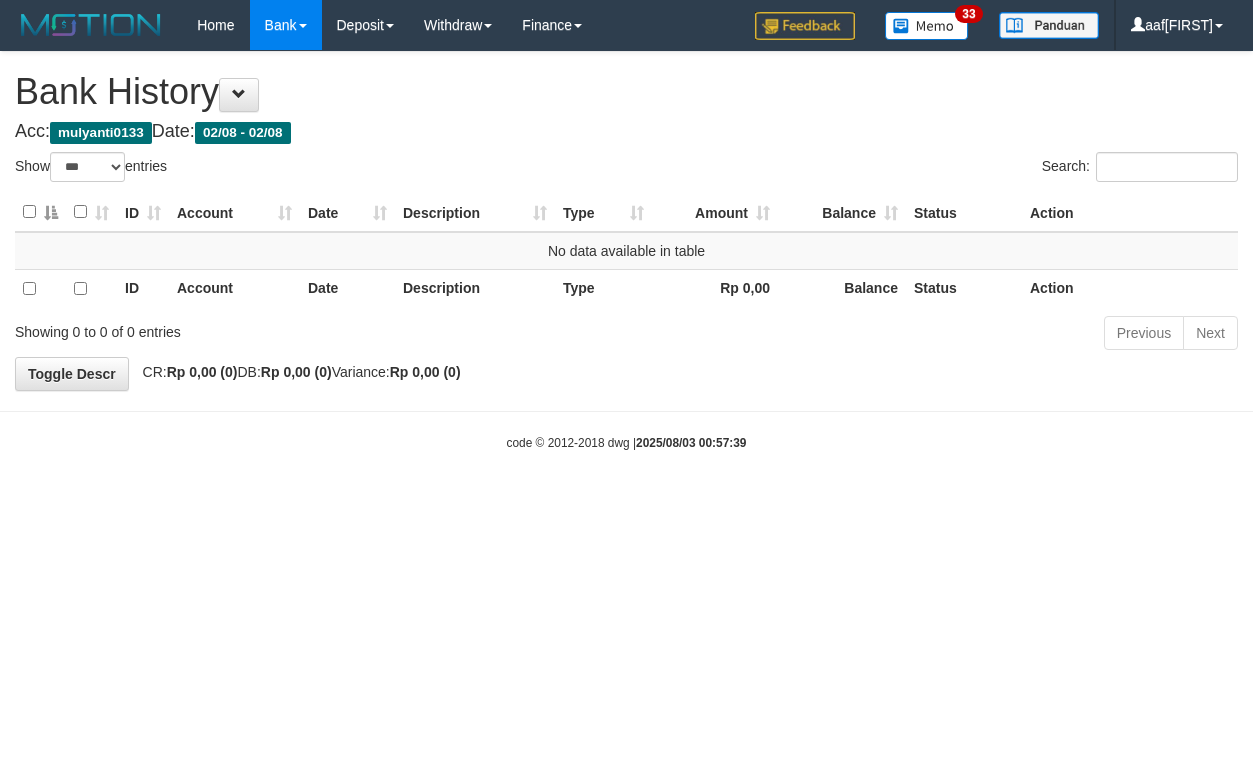 select on "***" 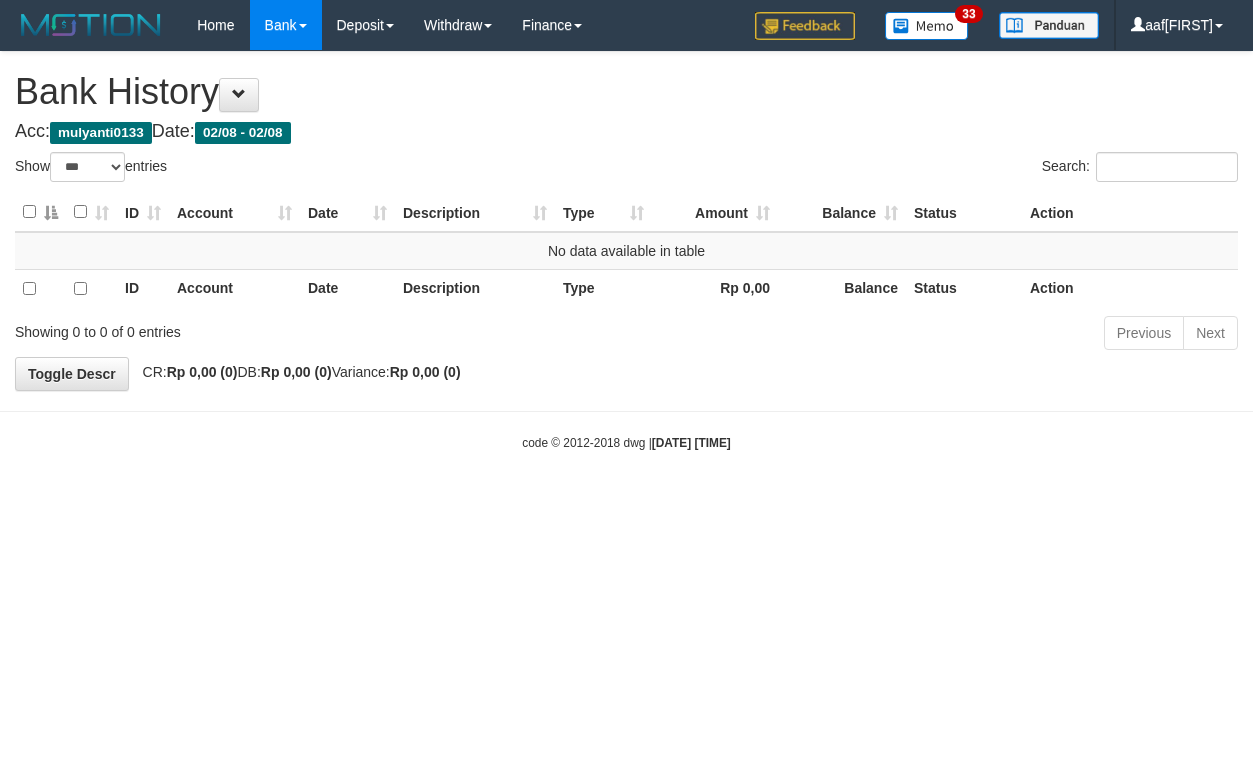 select on "***" 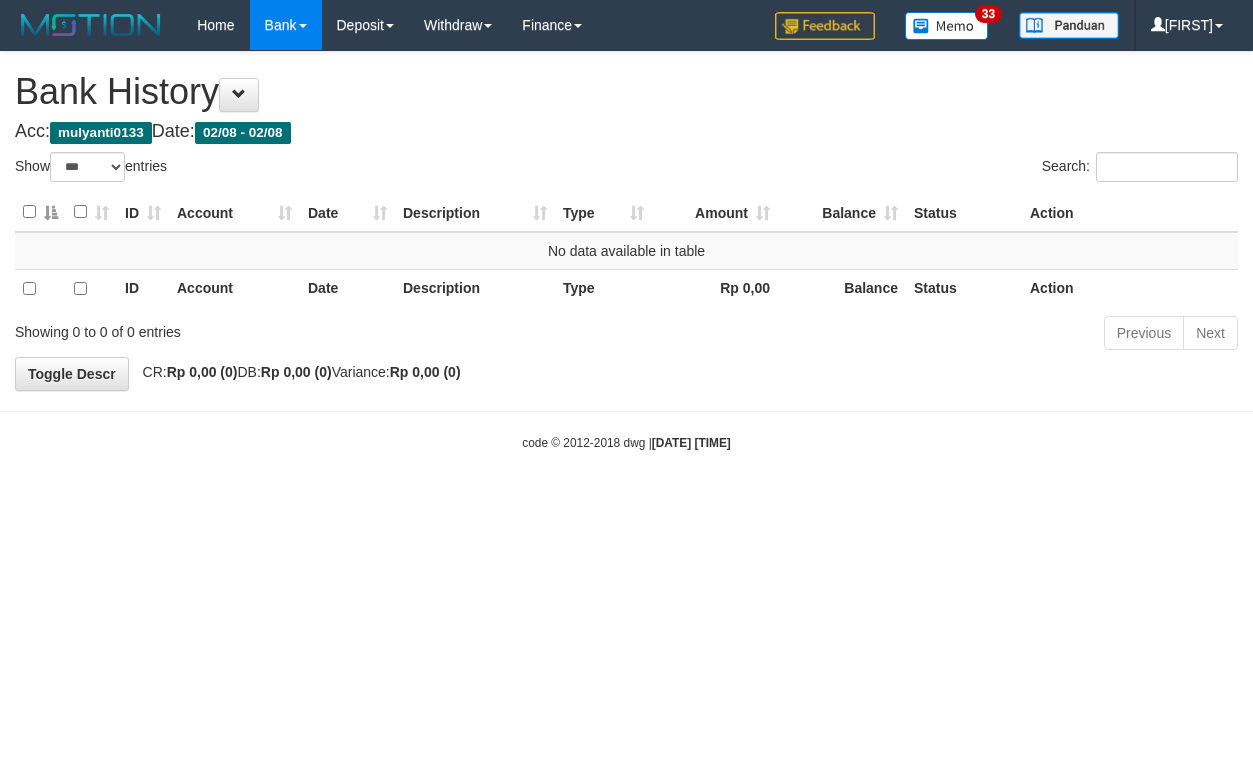select on "***" 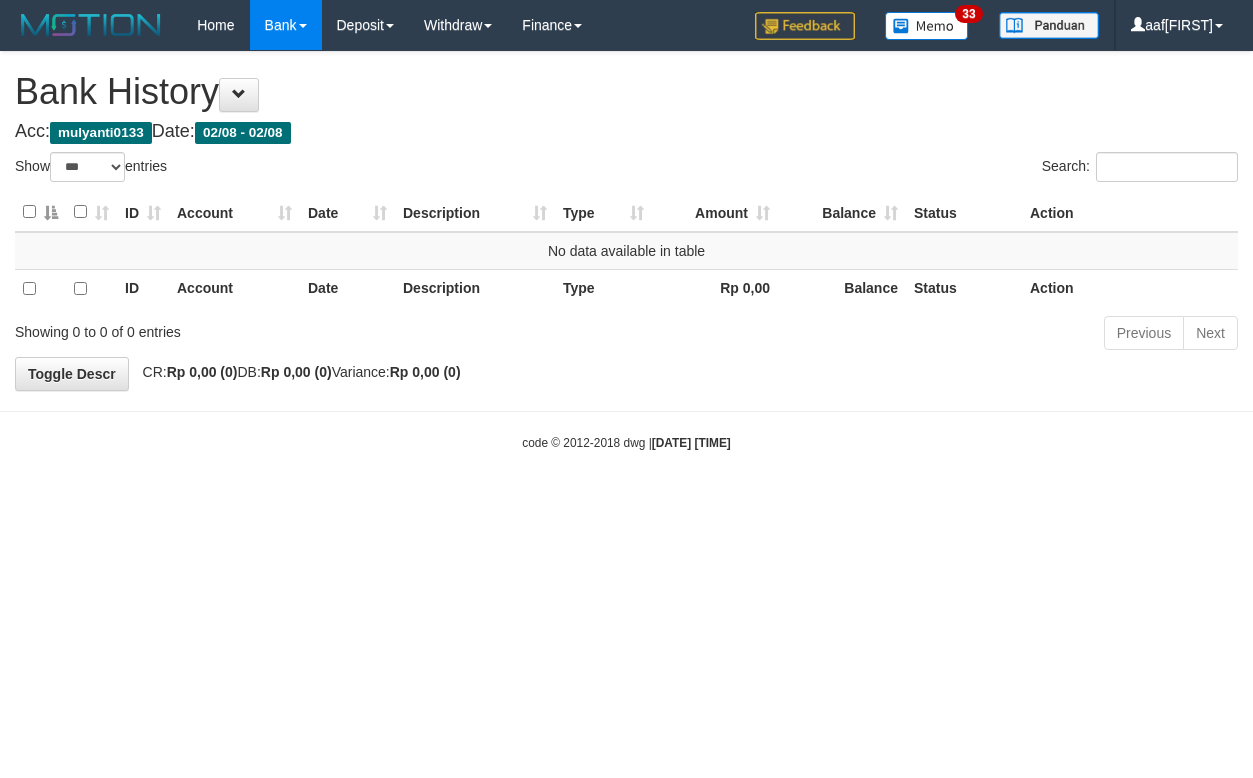 select on "***" 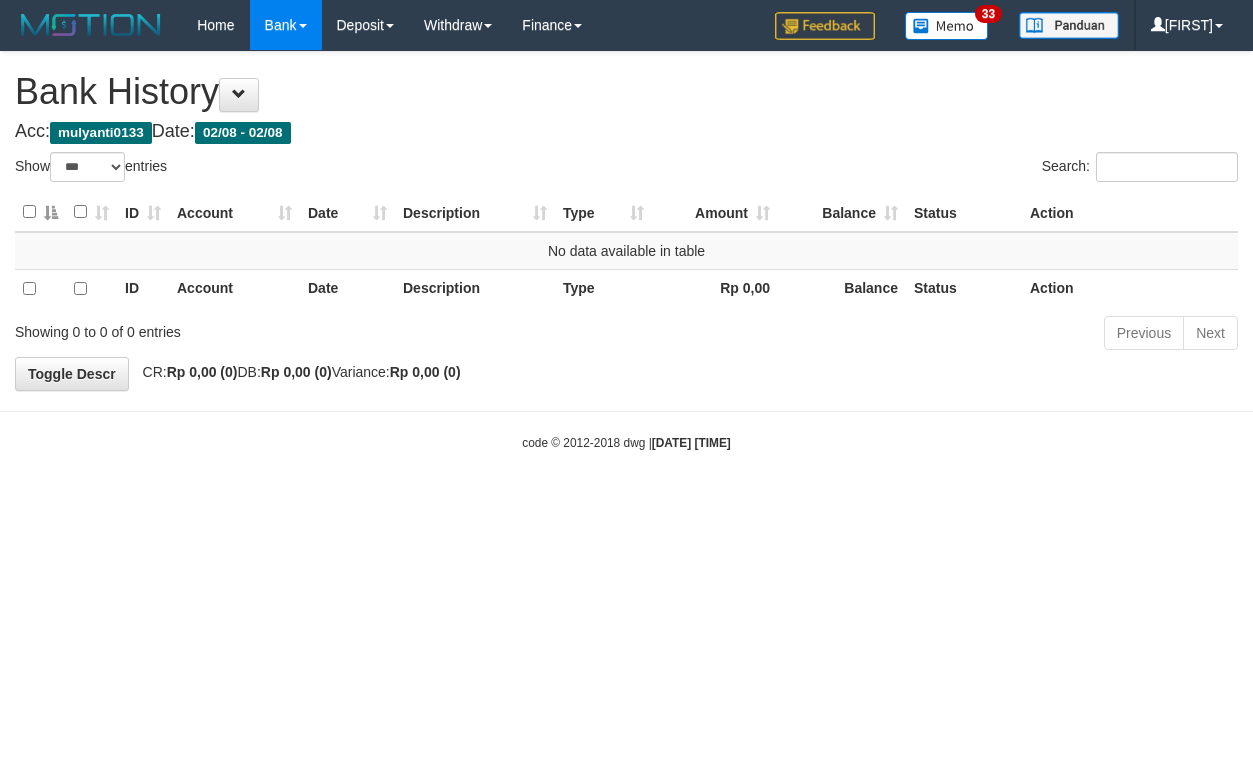 select on "***" 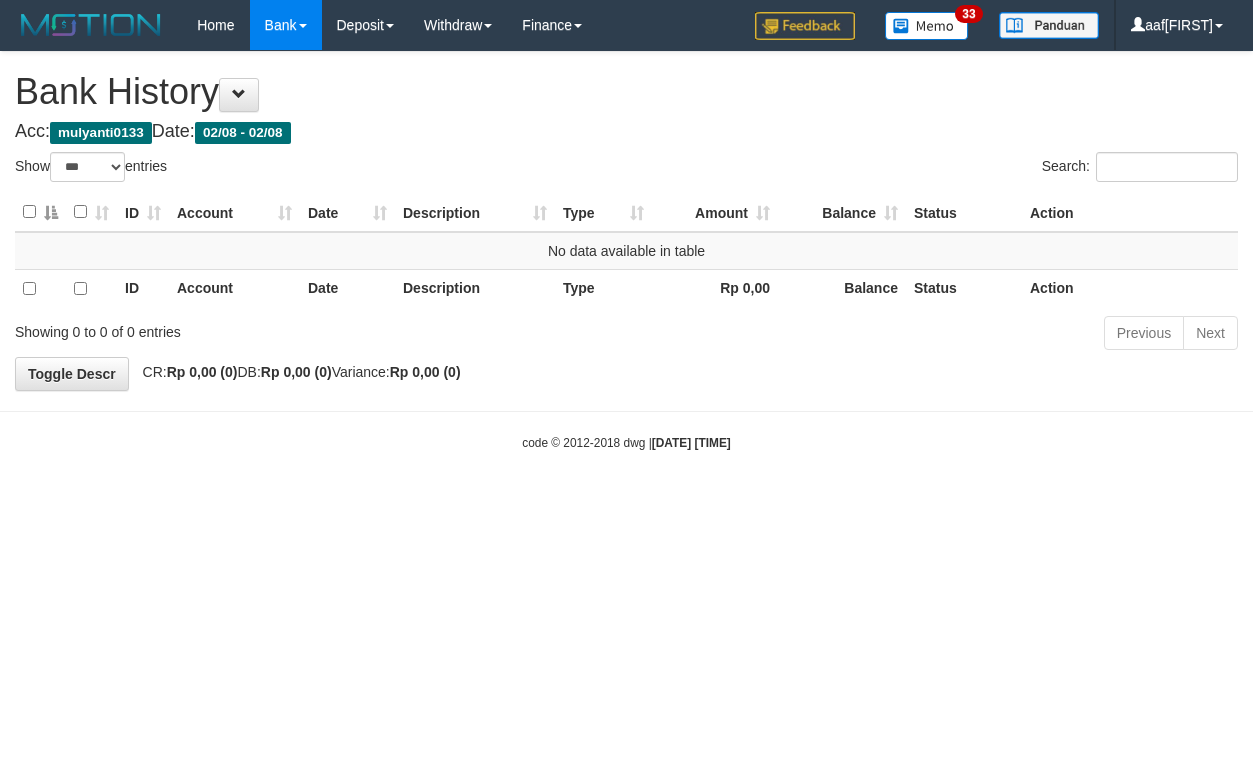 select on "***" 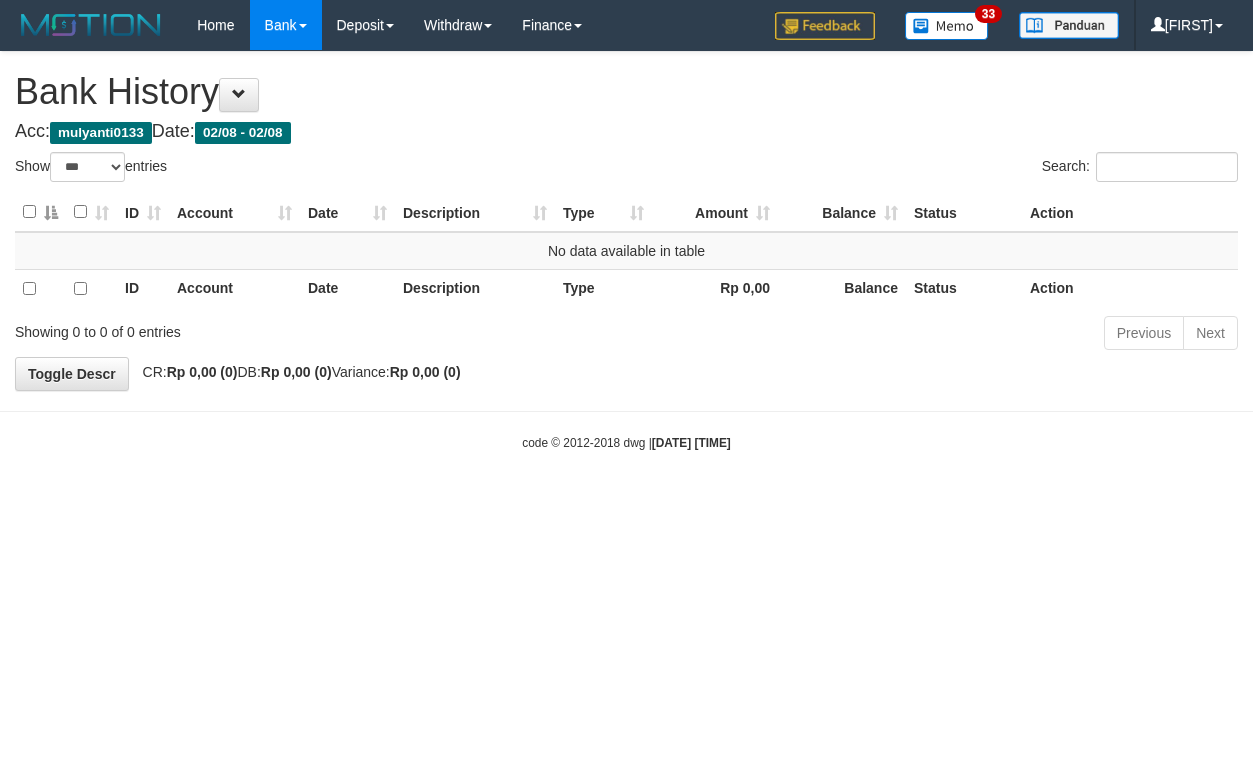 select on "***" 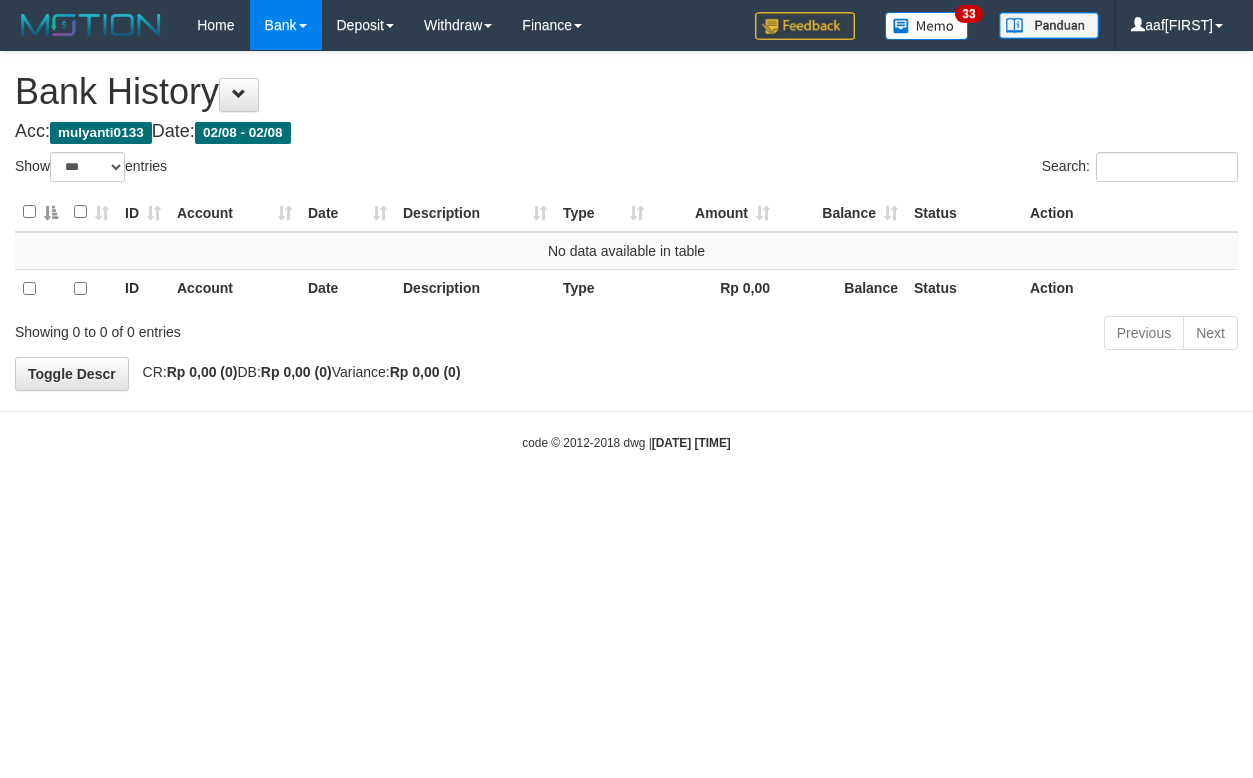 select on "***" 